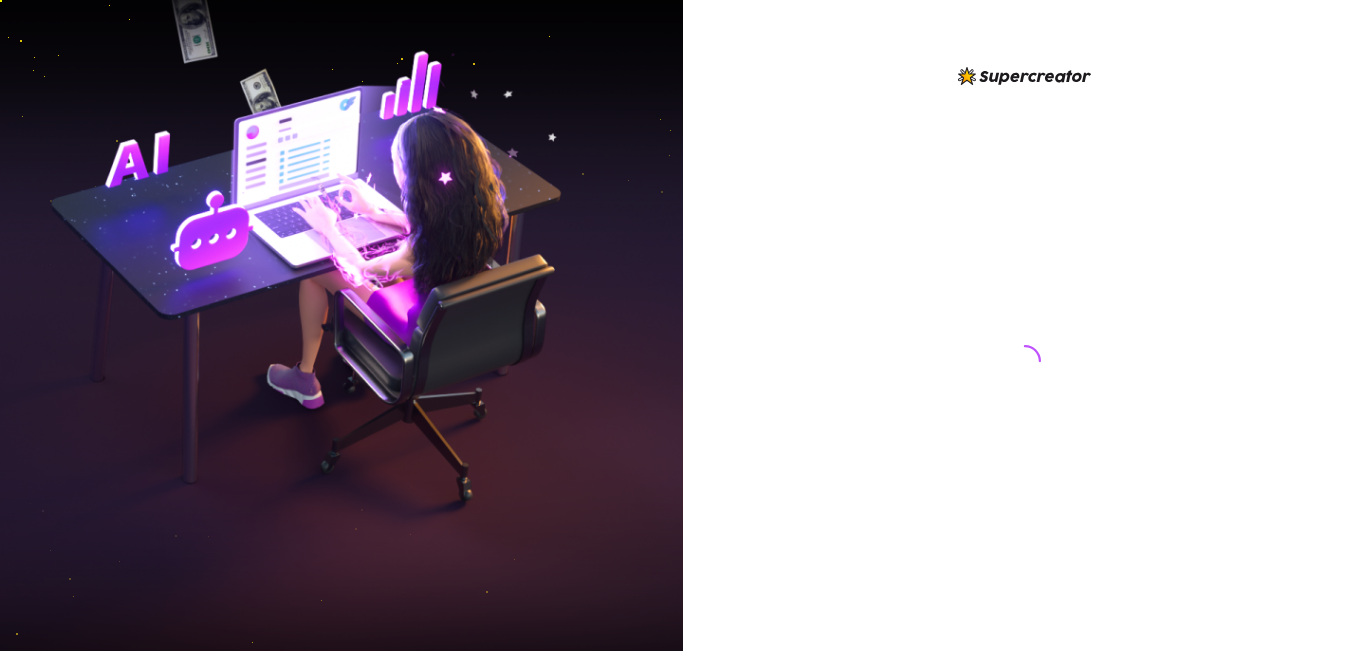 scroll, scrollTop: 0, scrollLeft: 0, axis: both 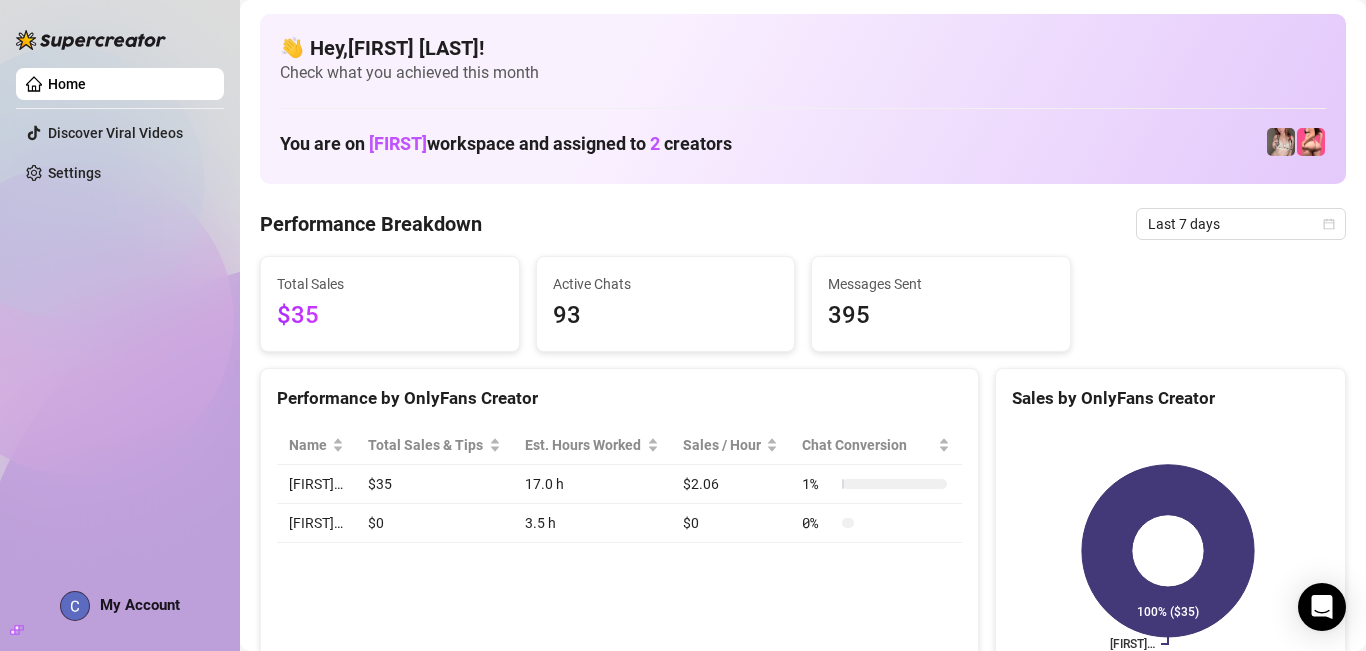 click on "Home" at bounding box center (67, 84) 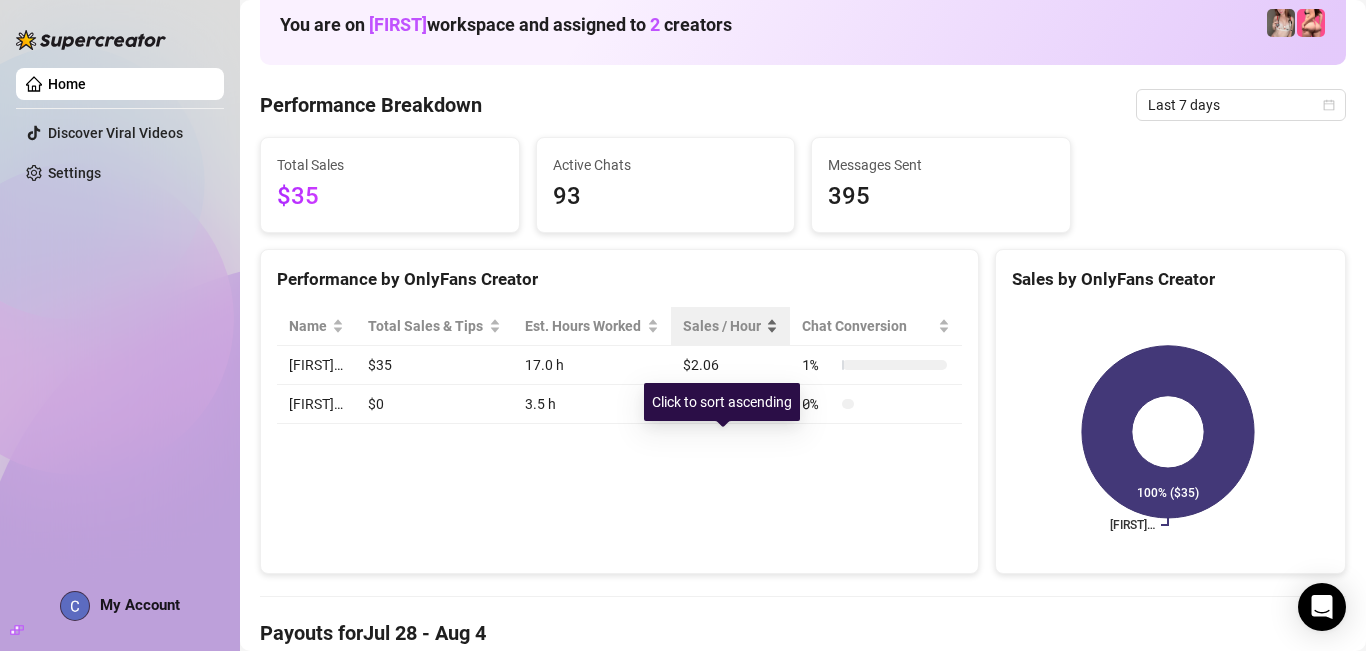 scroll, scrollTop: 0, scrollLeft: 0, axis: both 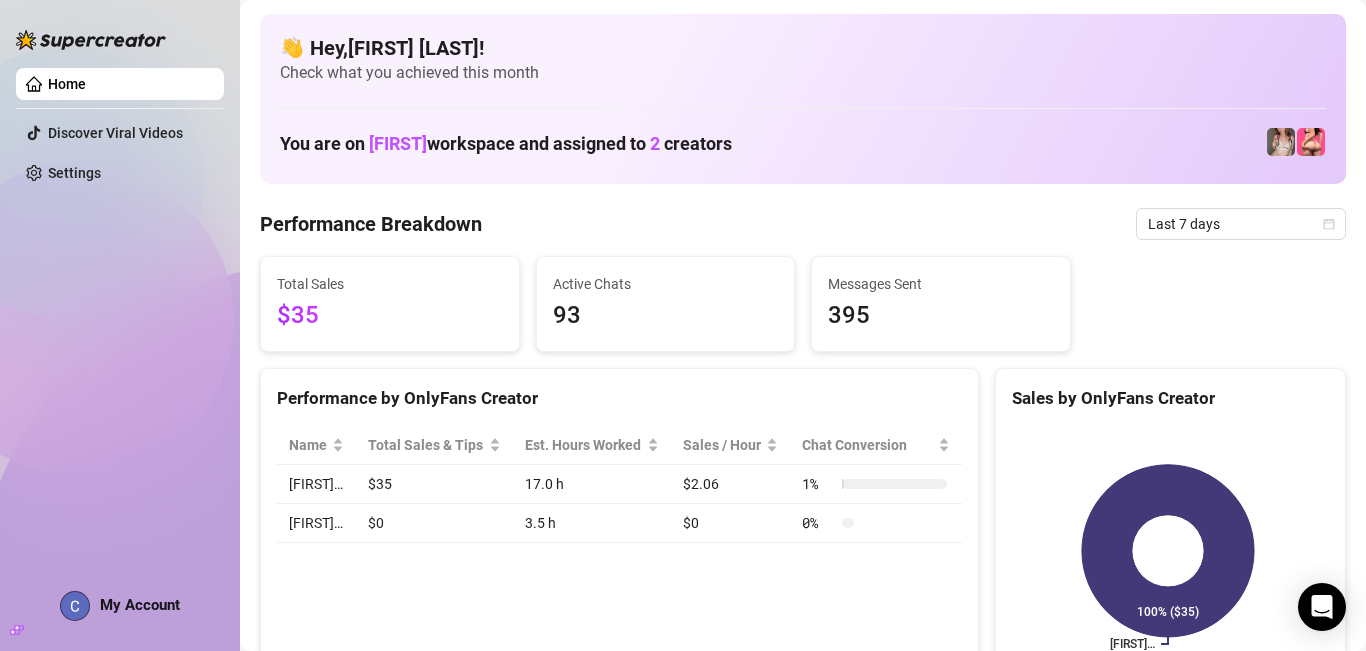 click on "👋 Hey,  Cindy andrea bea ! Check what you achieved this month You are on   Sidney  workspace and assigned to   2   creators" at bounding box center (803, 99) 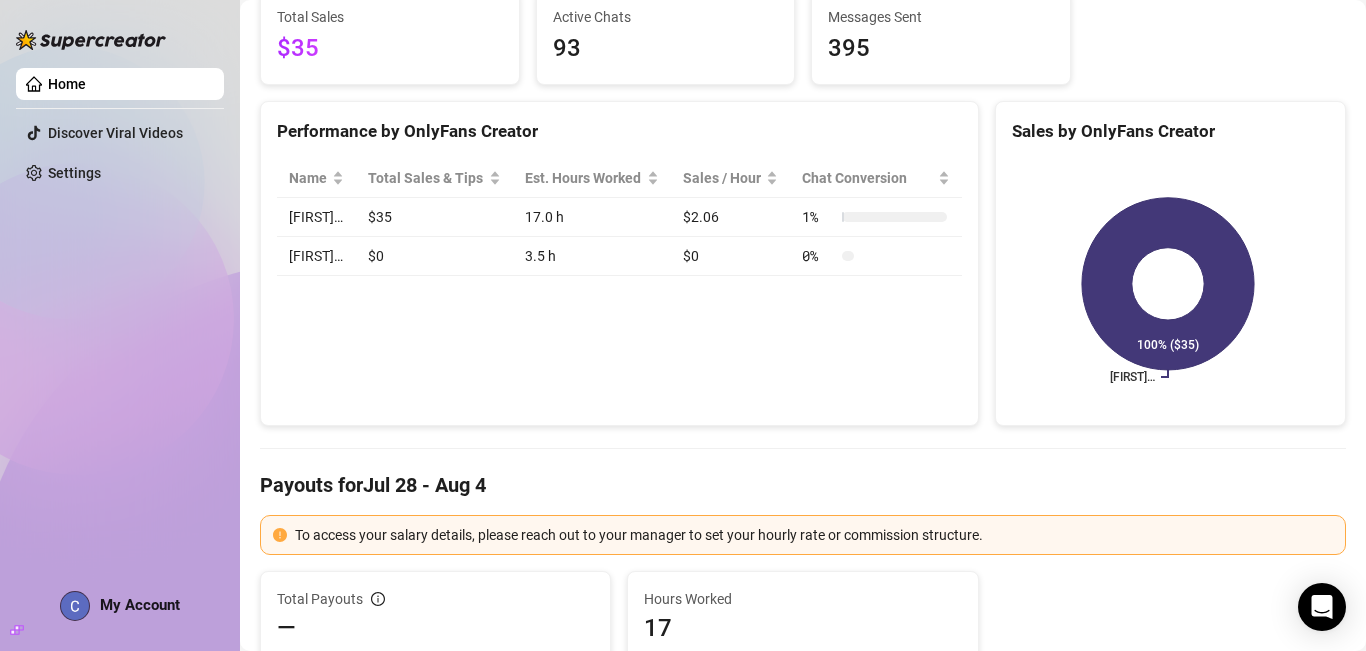 scroll, scrollTop: 0, scrollLeft: 0, axis: both 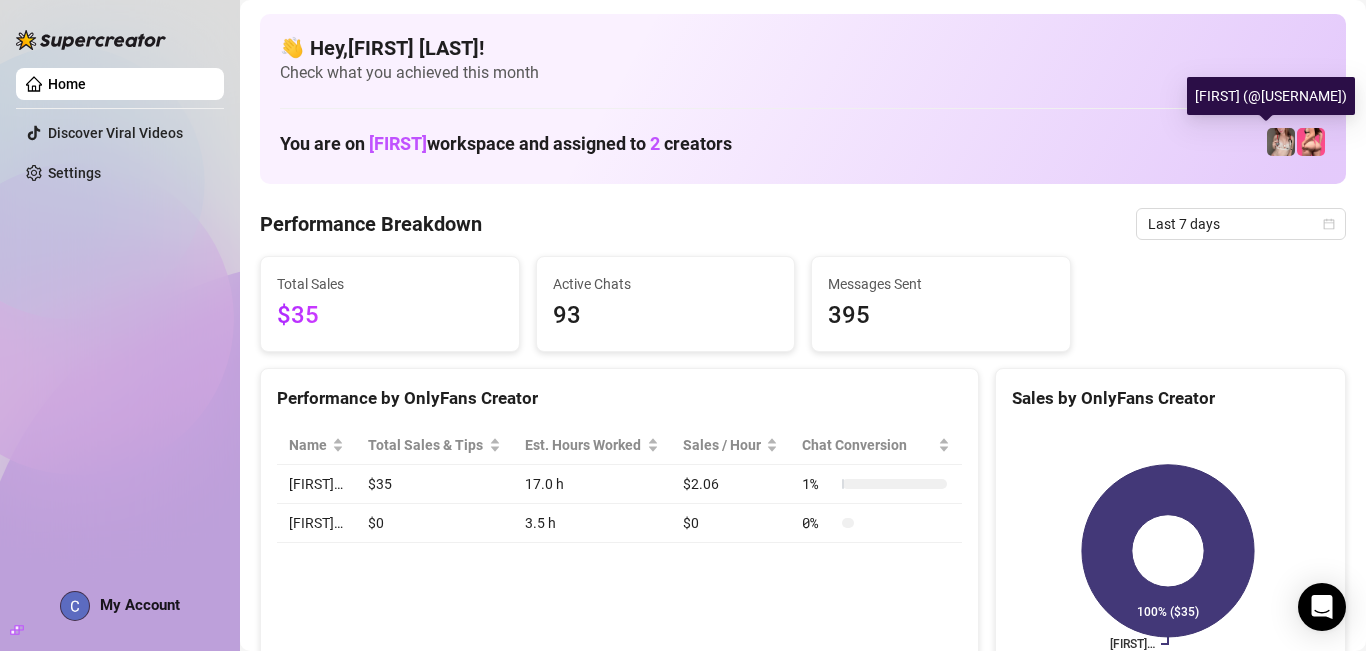 click at bounding box center (1281, 142) 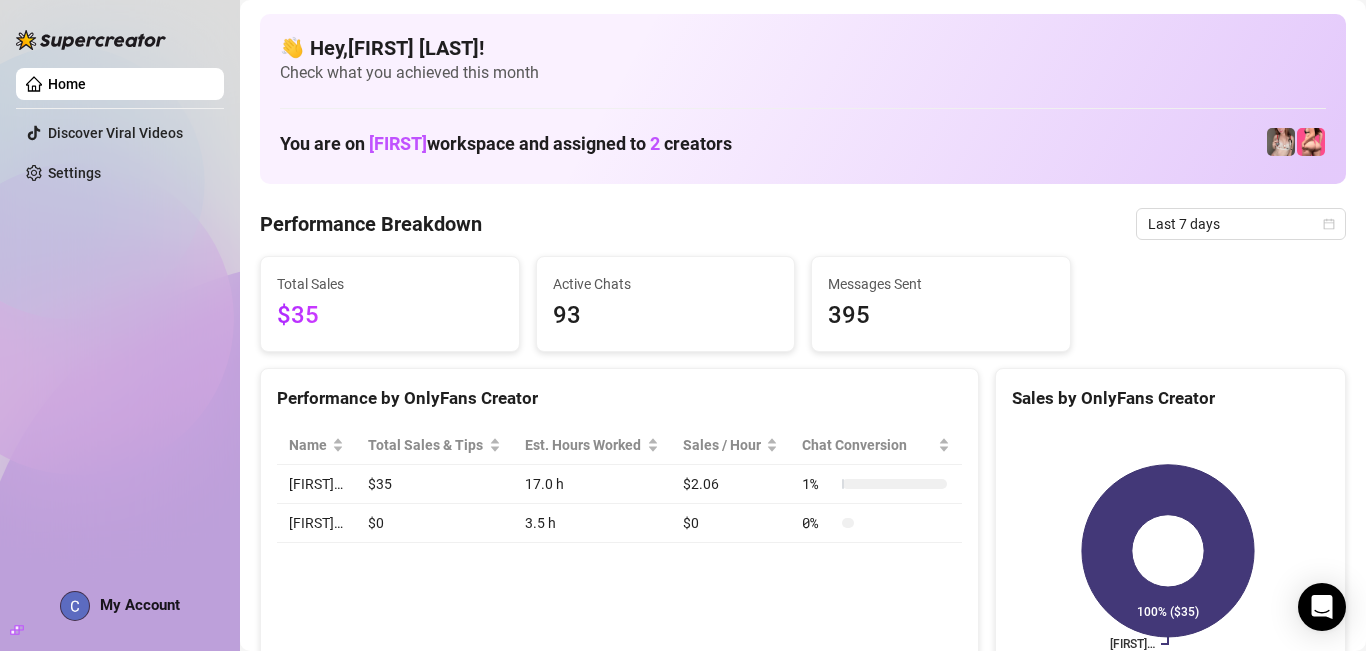 click on "Home Discover Viral Videos Settings My Account" at bounding box center [120, 316] 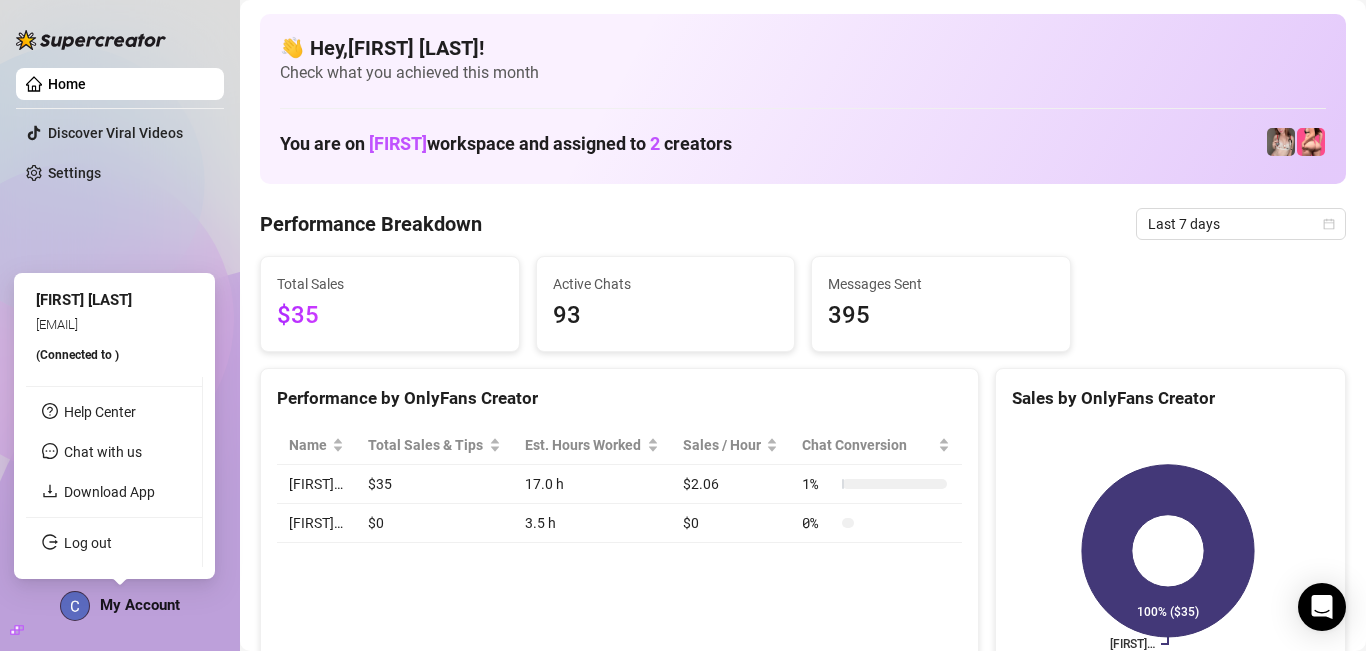 click on "My Account" at bounding box center (140, 605) 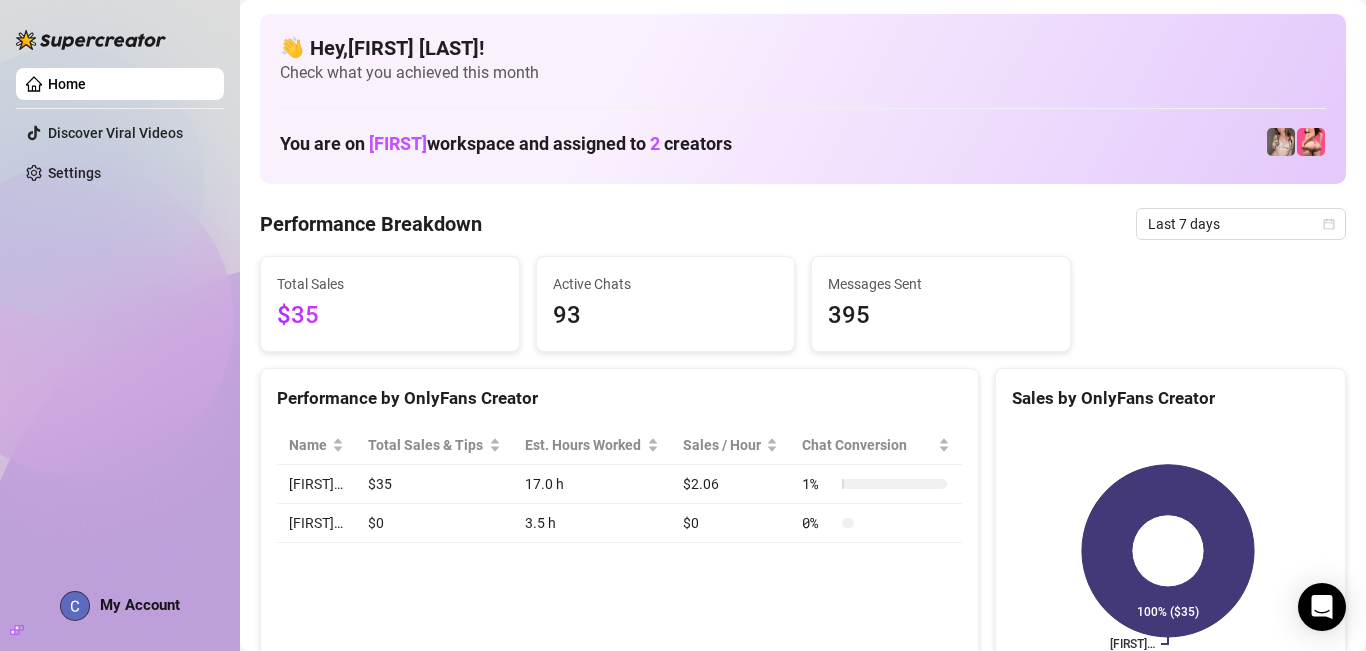 click on "Home Discover Viral Videos Settings My Account" at bounding box center (120, 316) 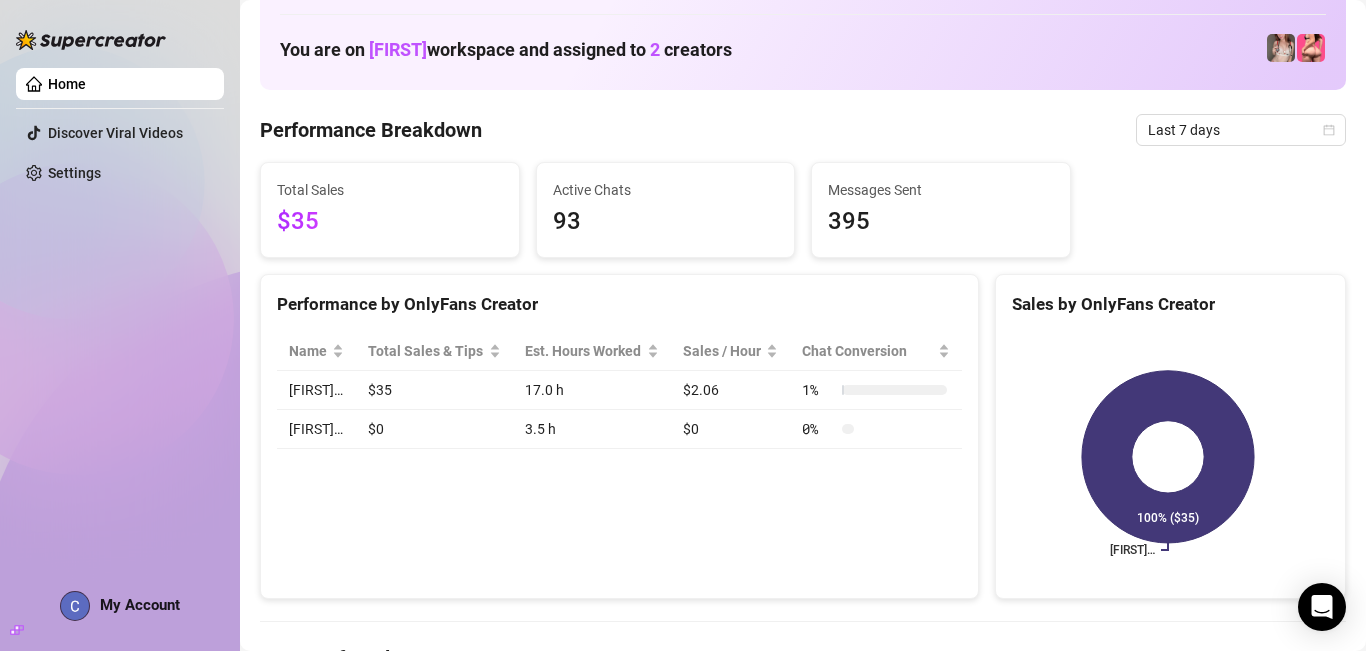 scroll, scrollTop: 0, scrollLeft: 0, axis: both 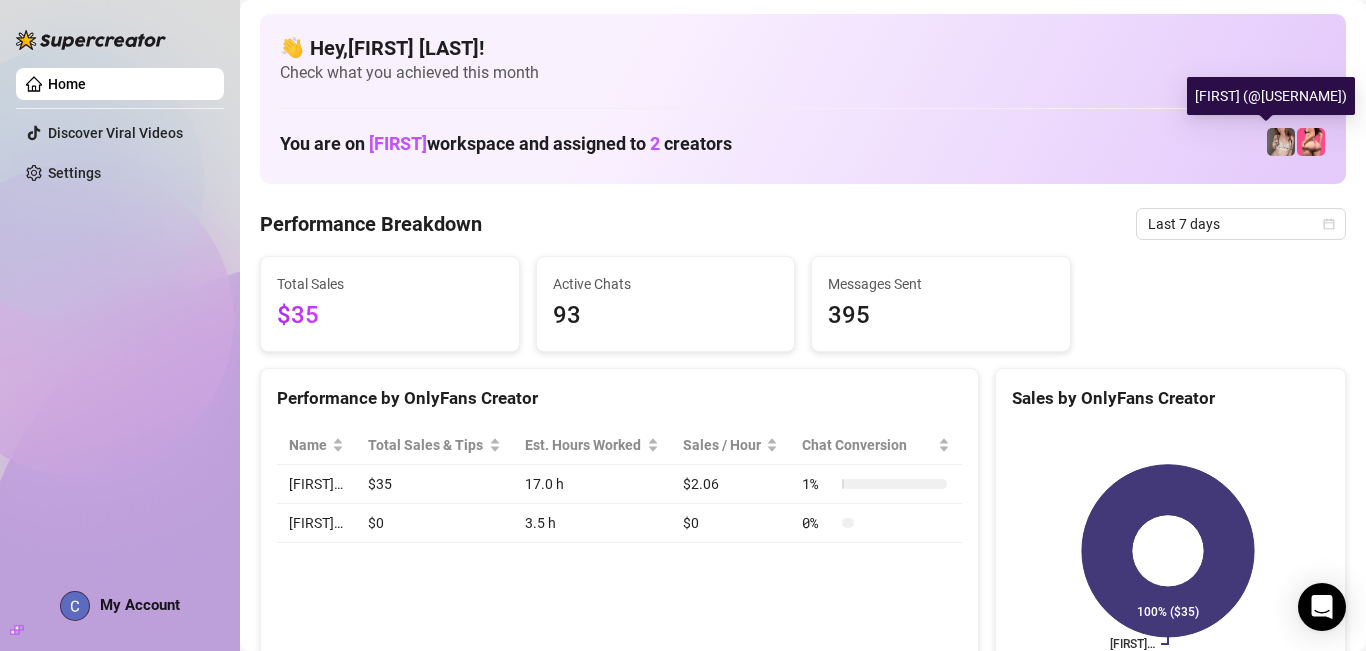 click at bounding box center (1281, 142) 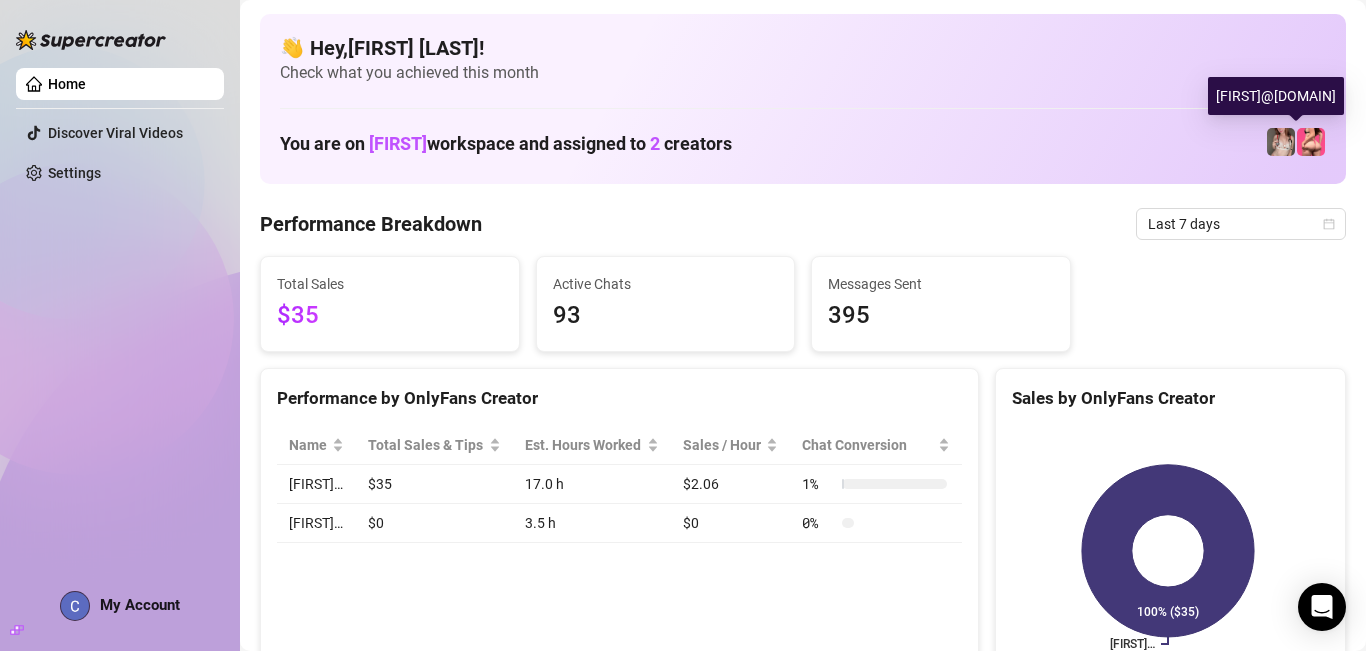 click at bounding box center [1311, 142] 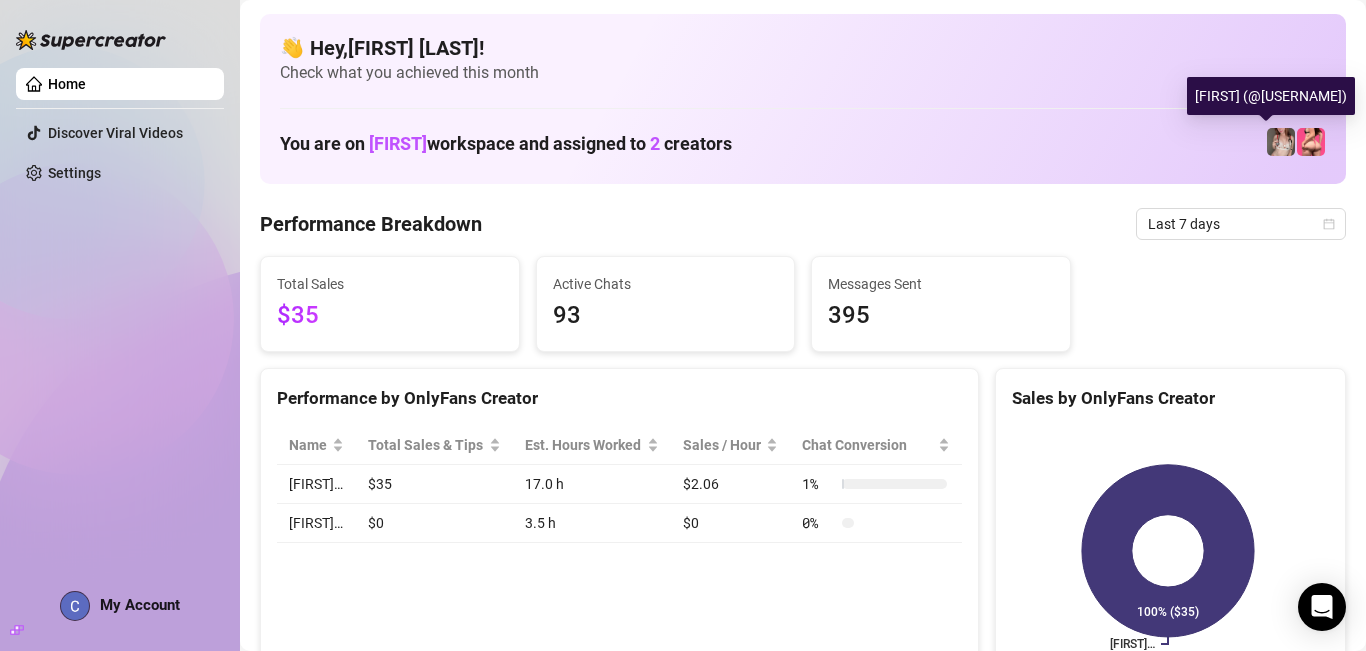 click at bounding box center [1281, 142] 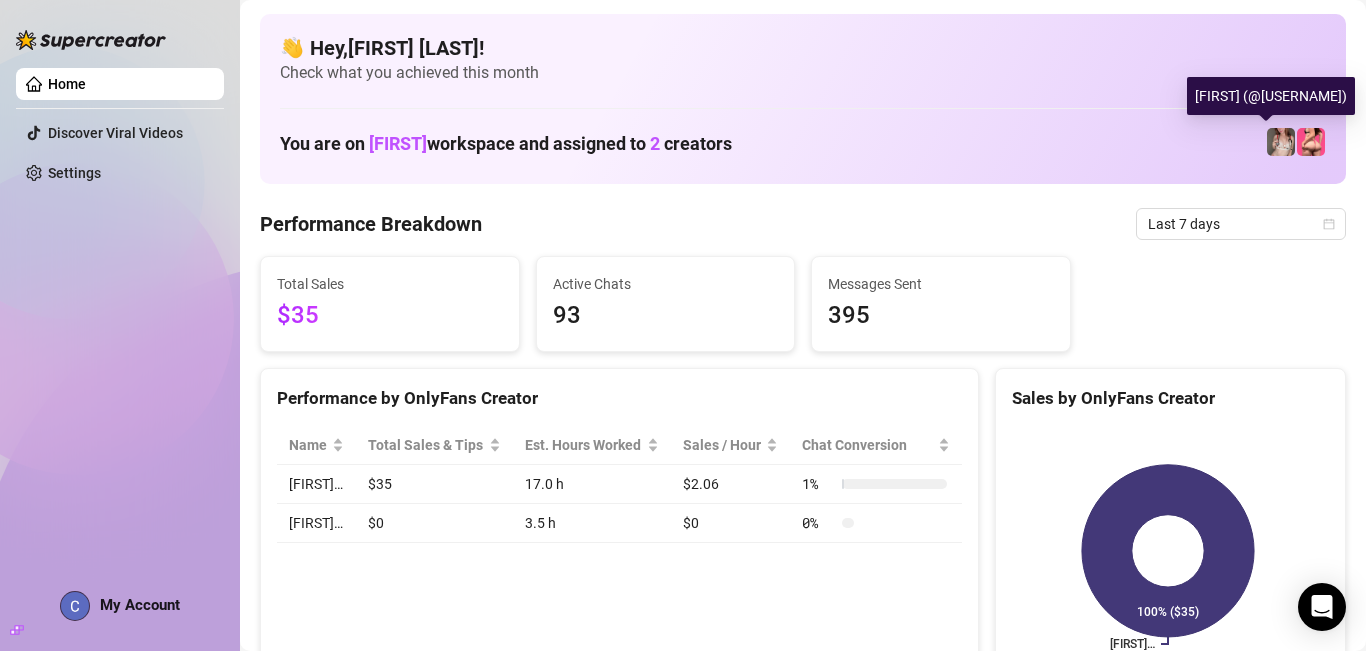 click at bounding box center [1281, 142] 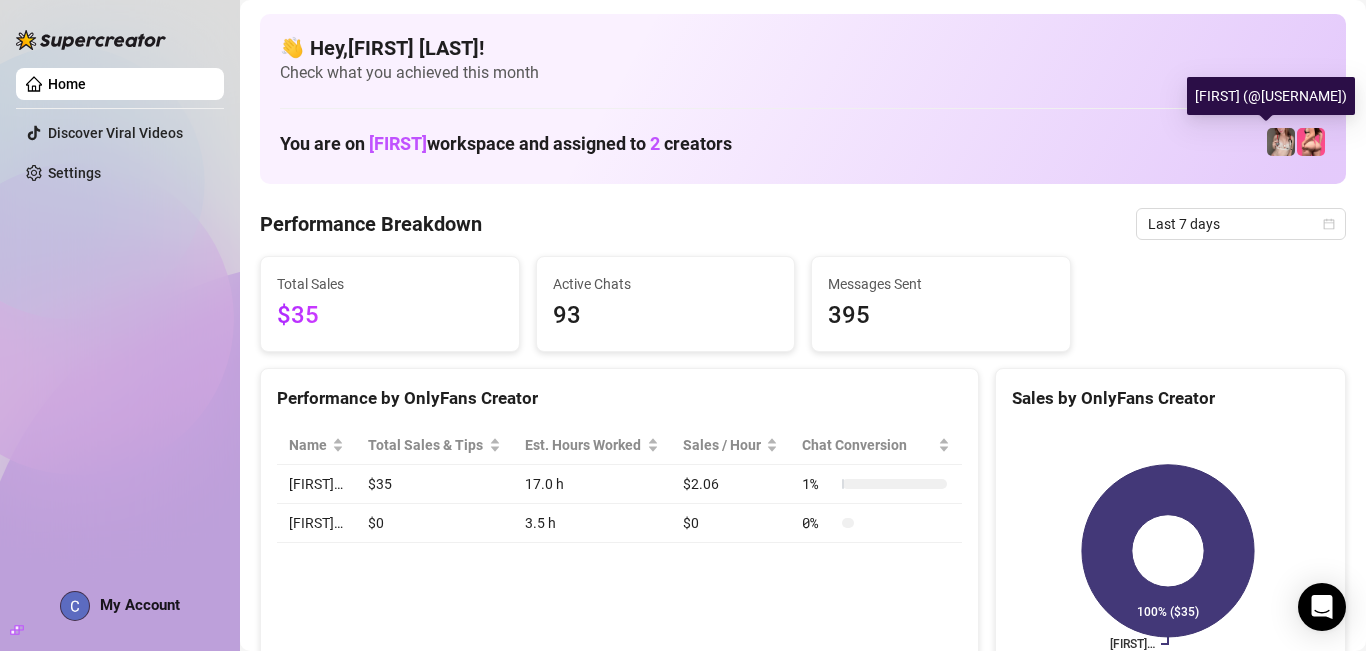 drag, startPoint x: 1269, startPoint y: 138, endPoint x: 1303, endPoint y: 142, distance: 34.234486 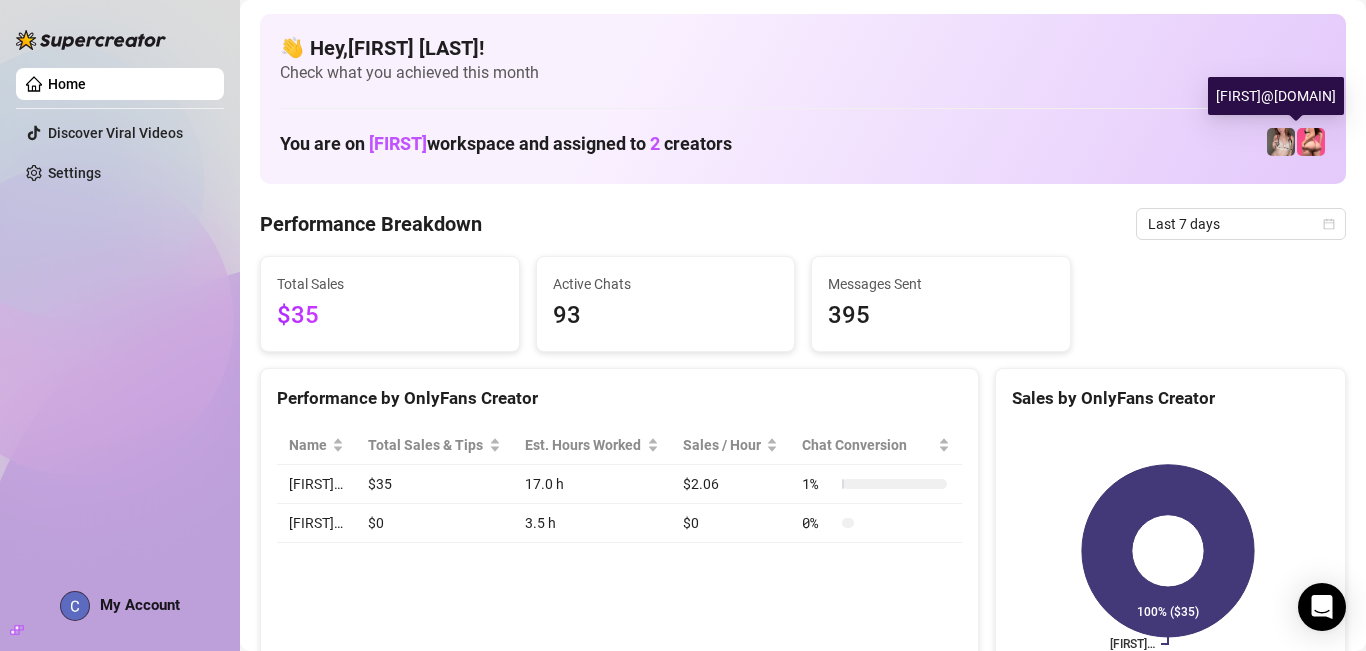click at bounding box center (1311, 142) 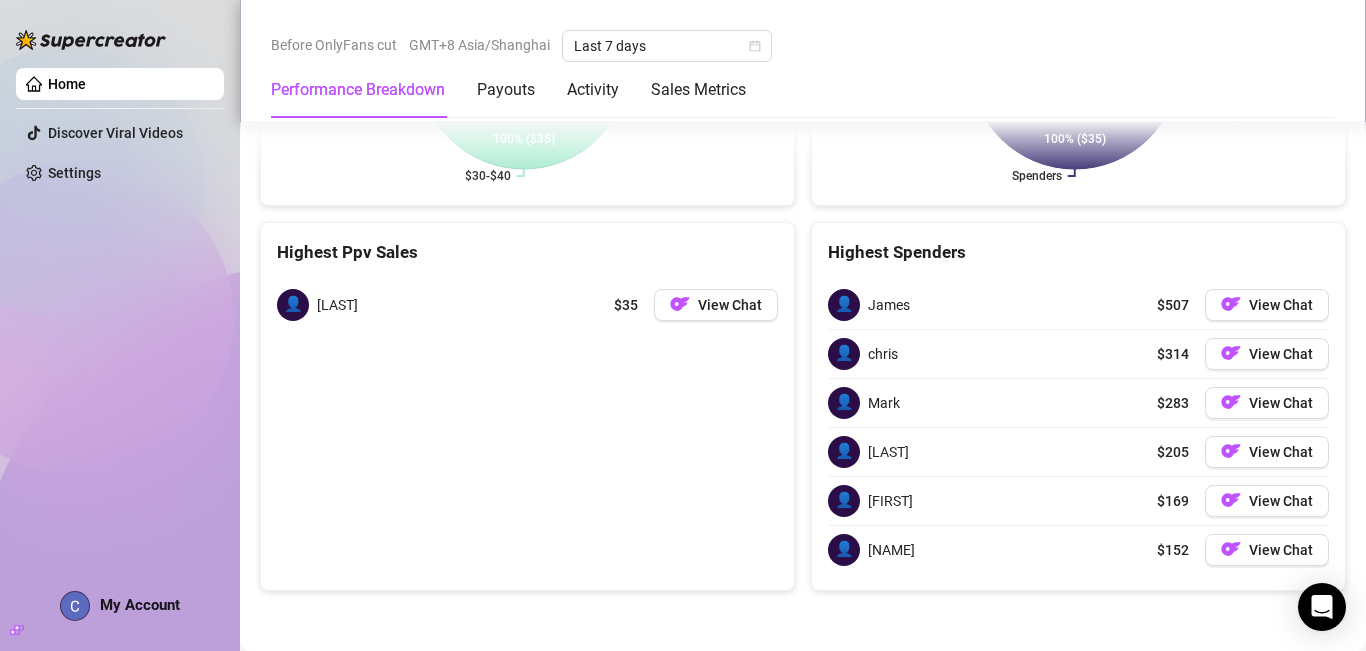 scroll, scrollTop: 0, scrollLeft: 0, axis: both 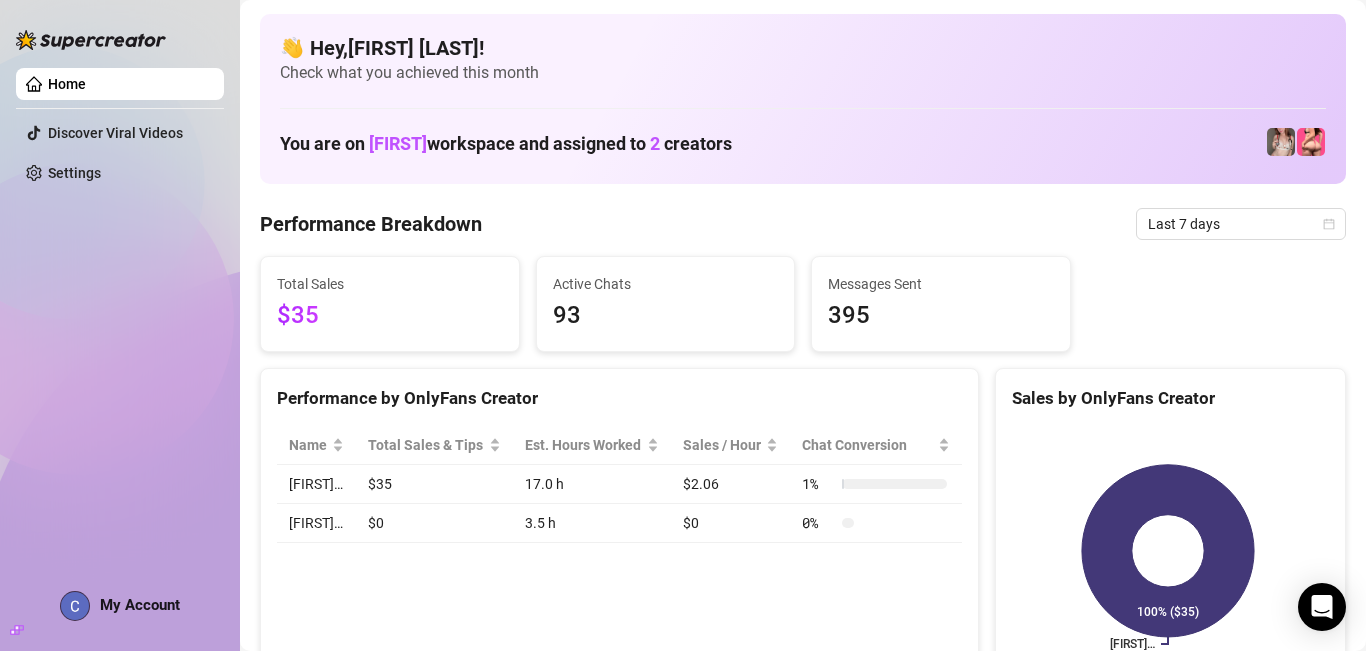 click at bounding box center [91, 40] 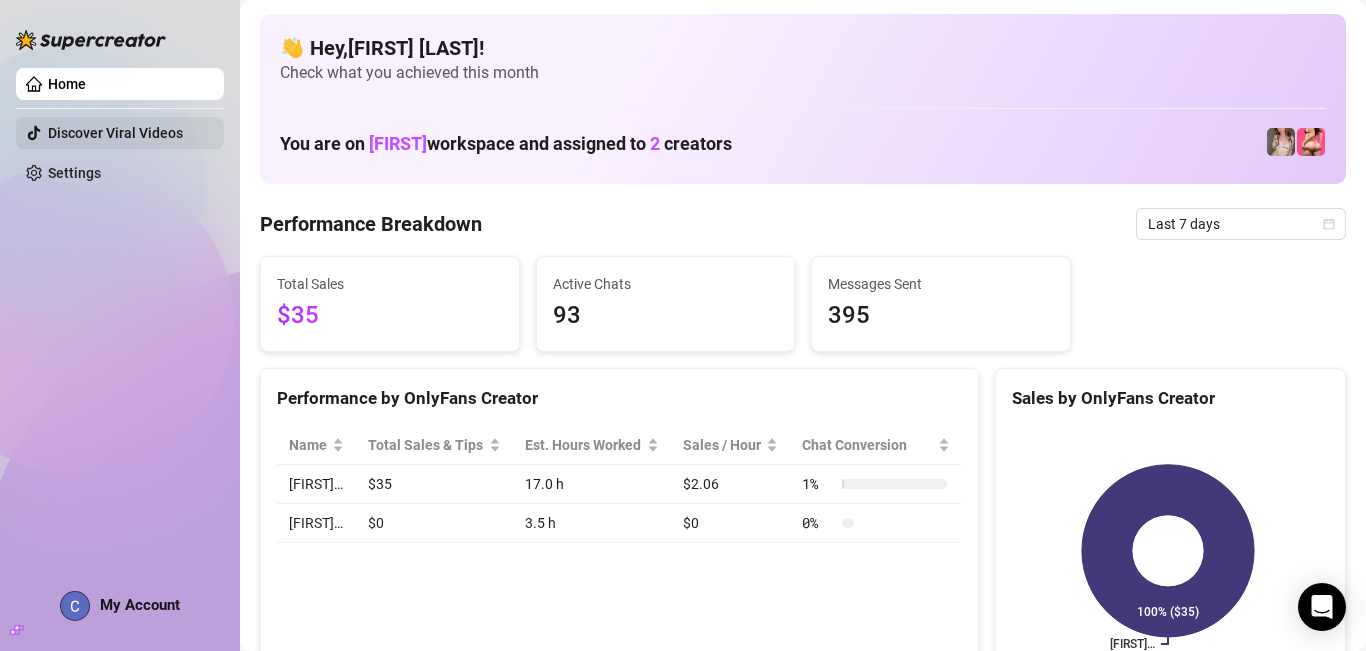 click on "Discover Viral Videos" at bounding box center [115, 133] 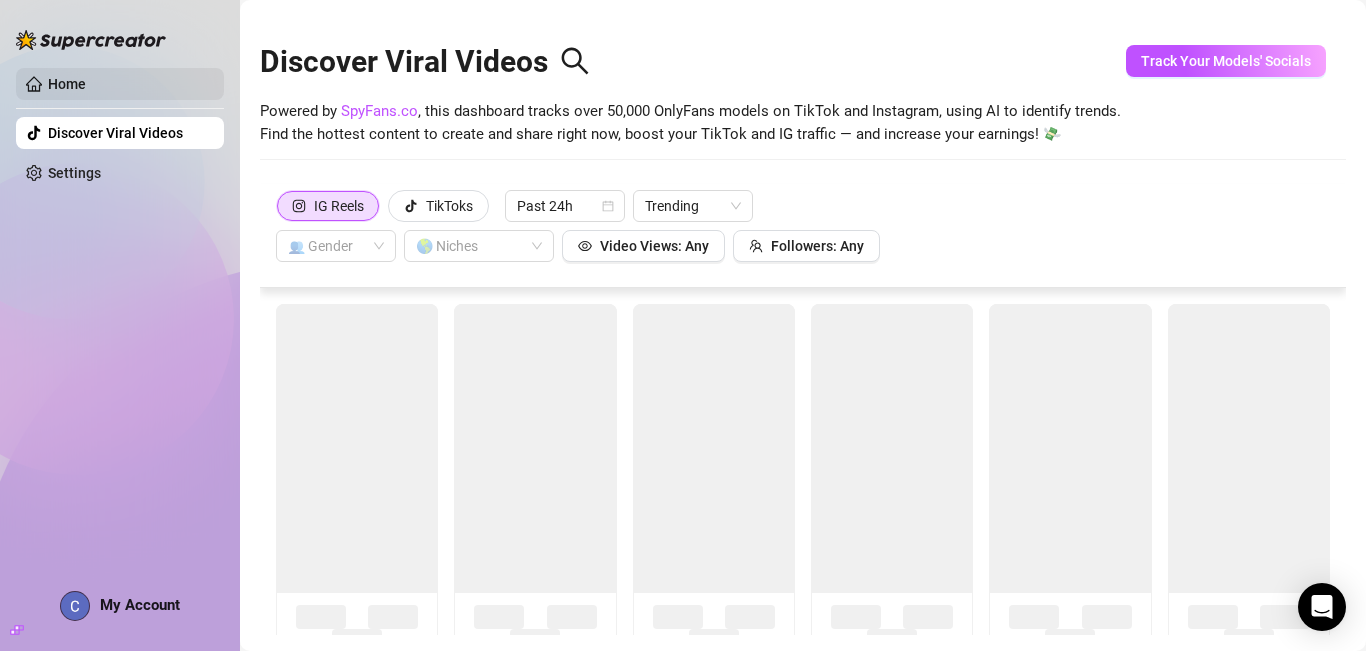 click on "Home" at bounding box center [67, 84] 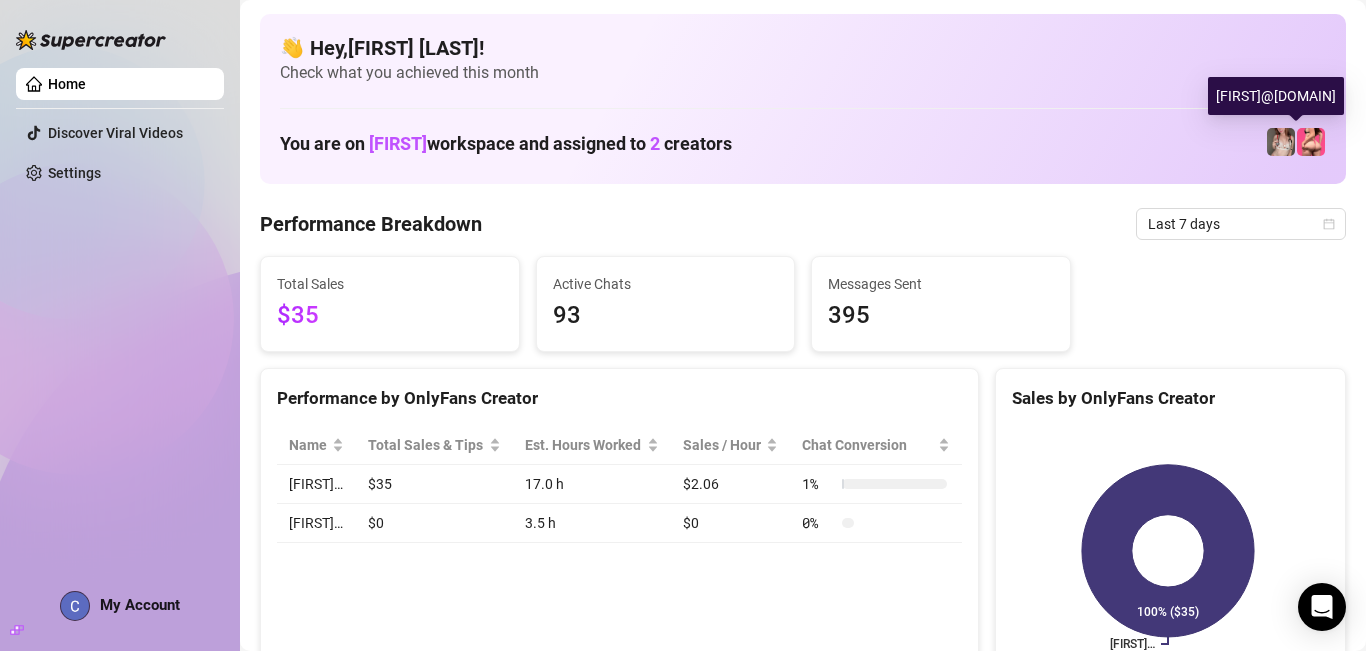 click at bounding box center (1311, 142) 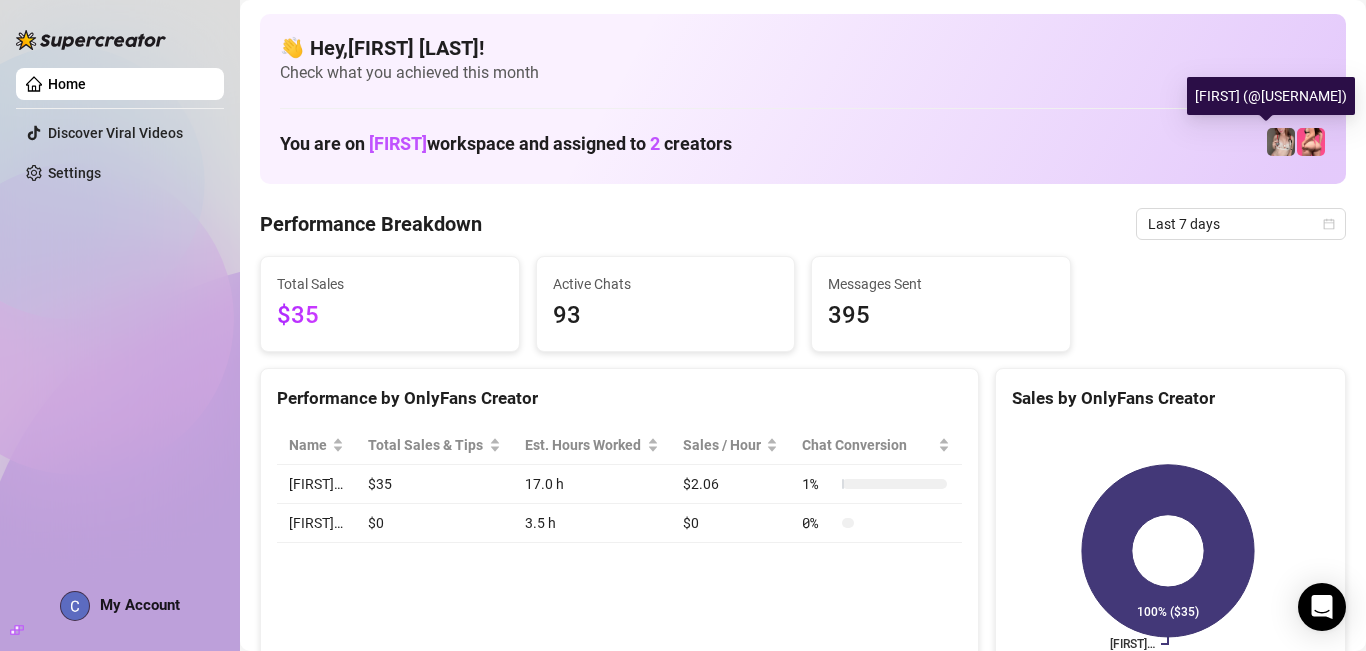 click at bounding box center [1281, 142] 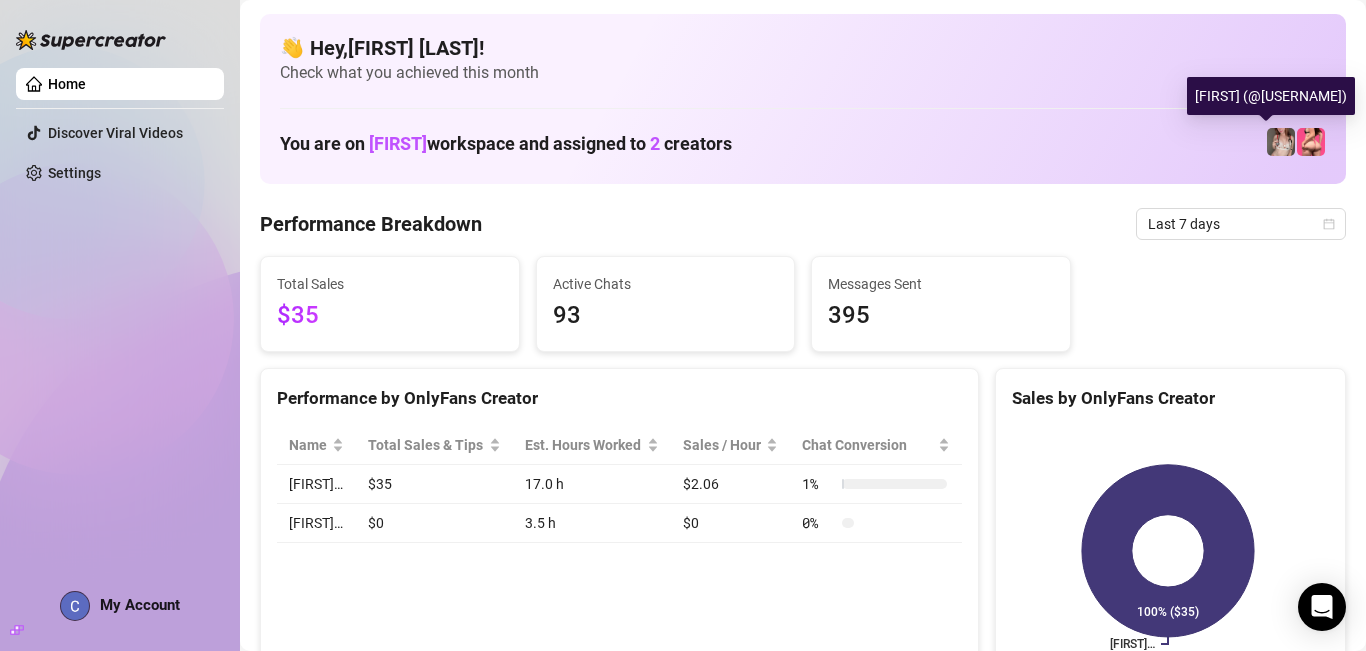 drag, startPoint x: 1263, startPoint y: 140, endPoint x: 968, endPoint y: 113, distance: 296.233 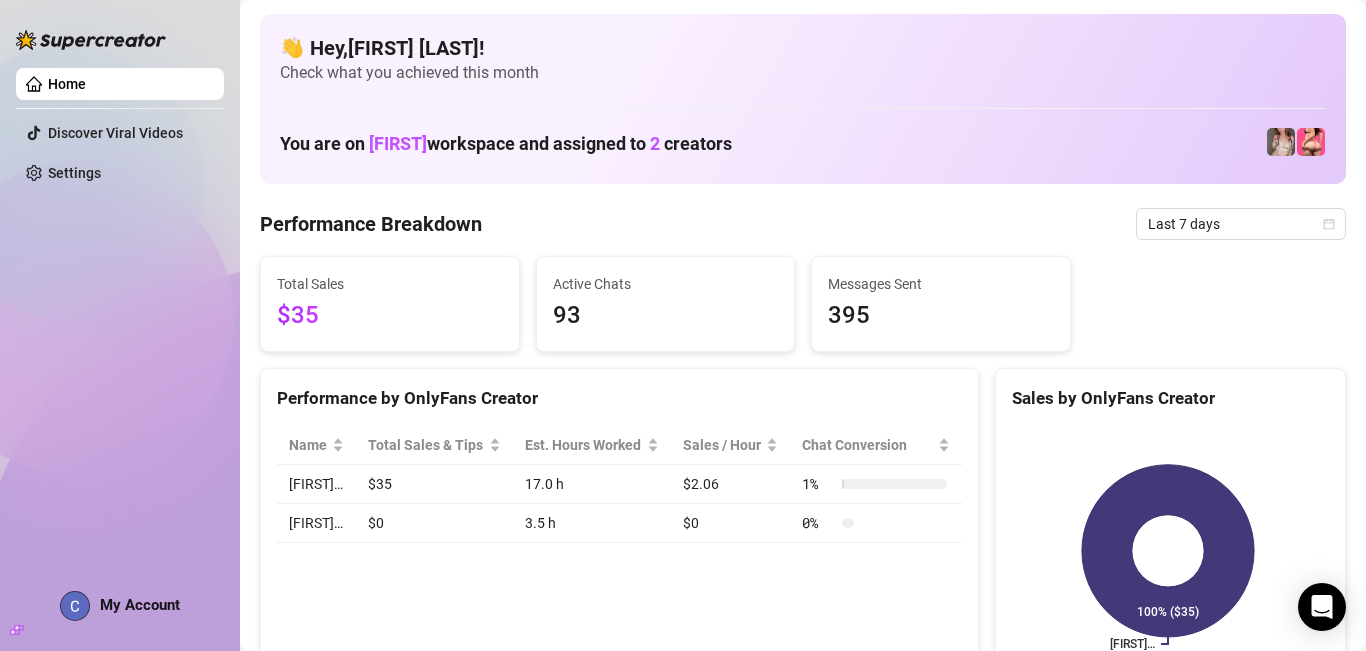 click on "2" at bounding box center (655, 143) 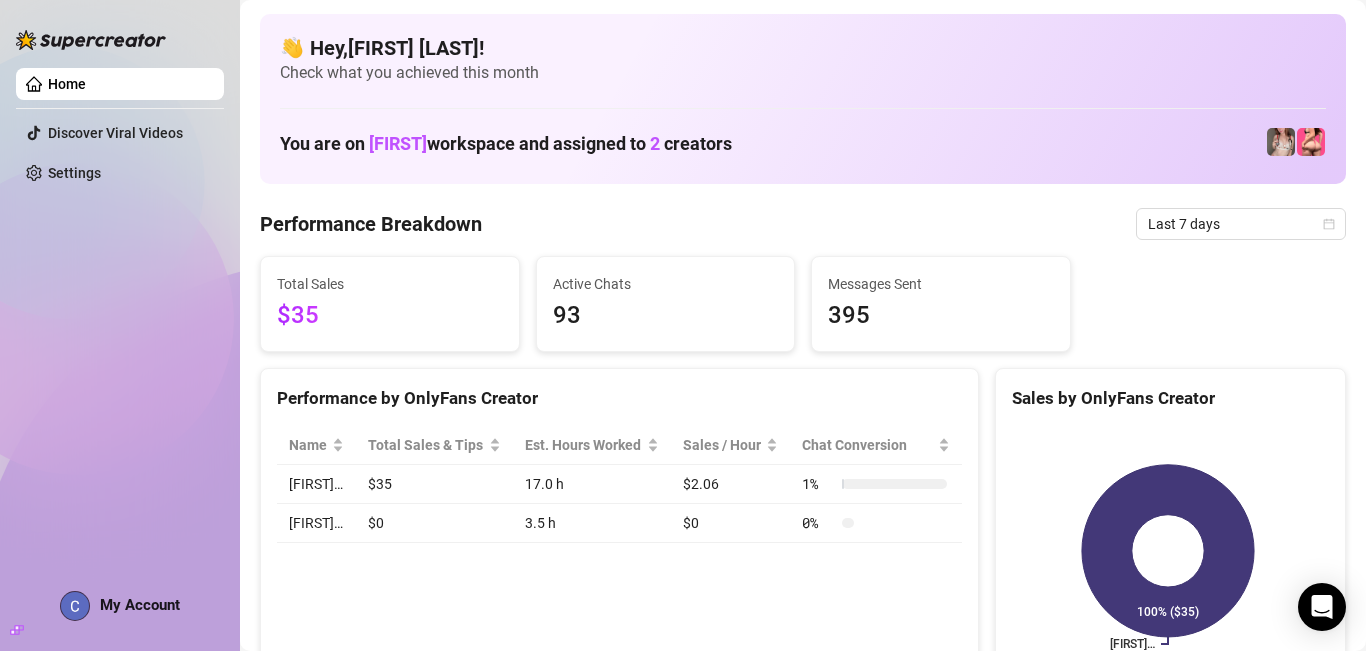 click at bounding box center (91, 40) 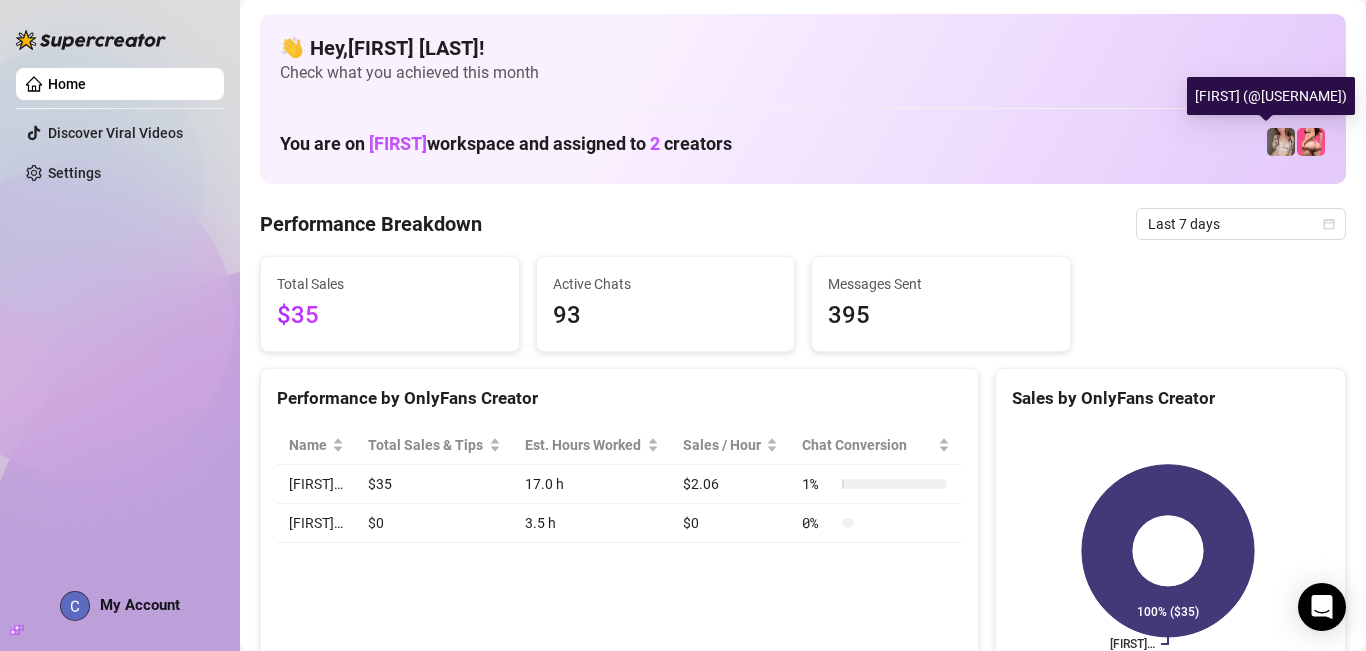 click at bounding box center [1281, 142] 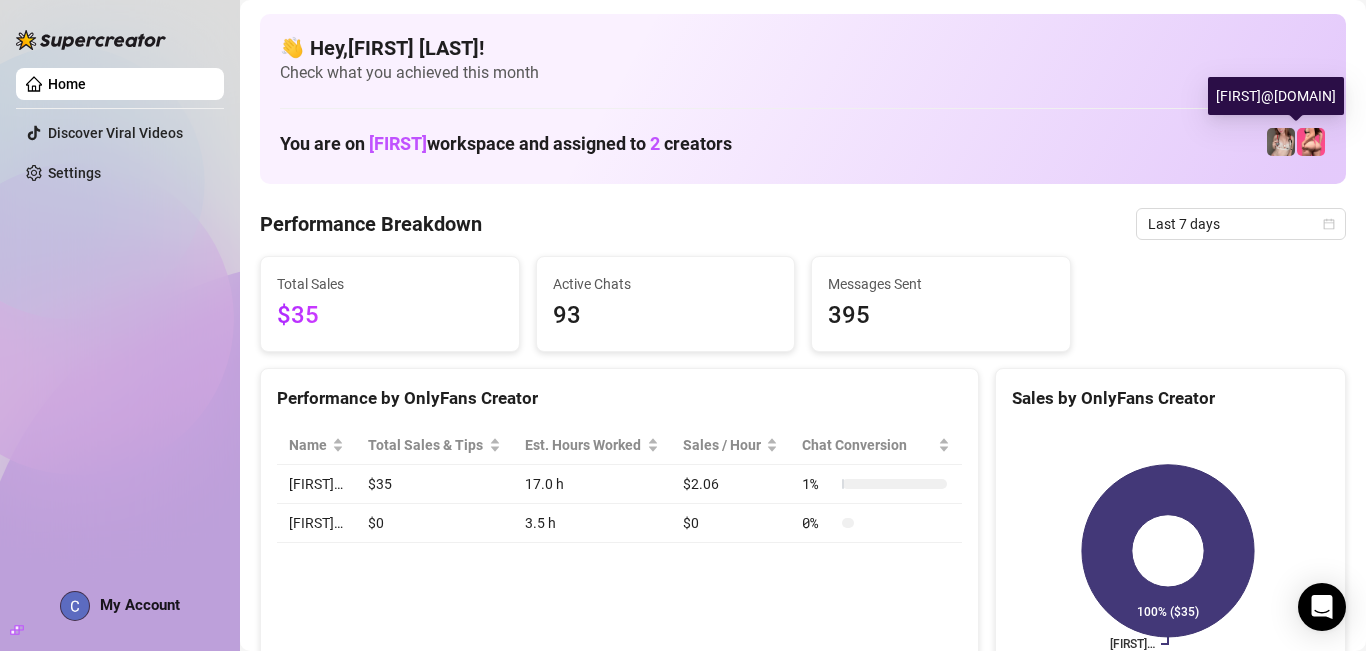 click at bounding box center (1311, 142) 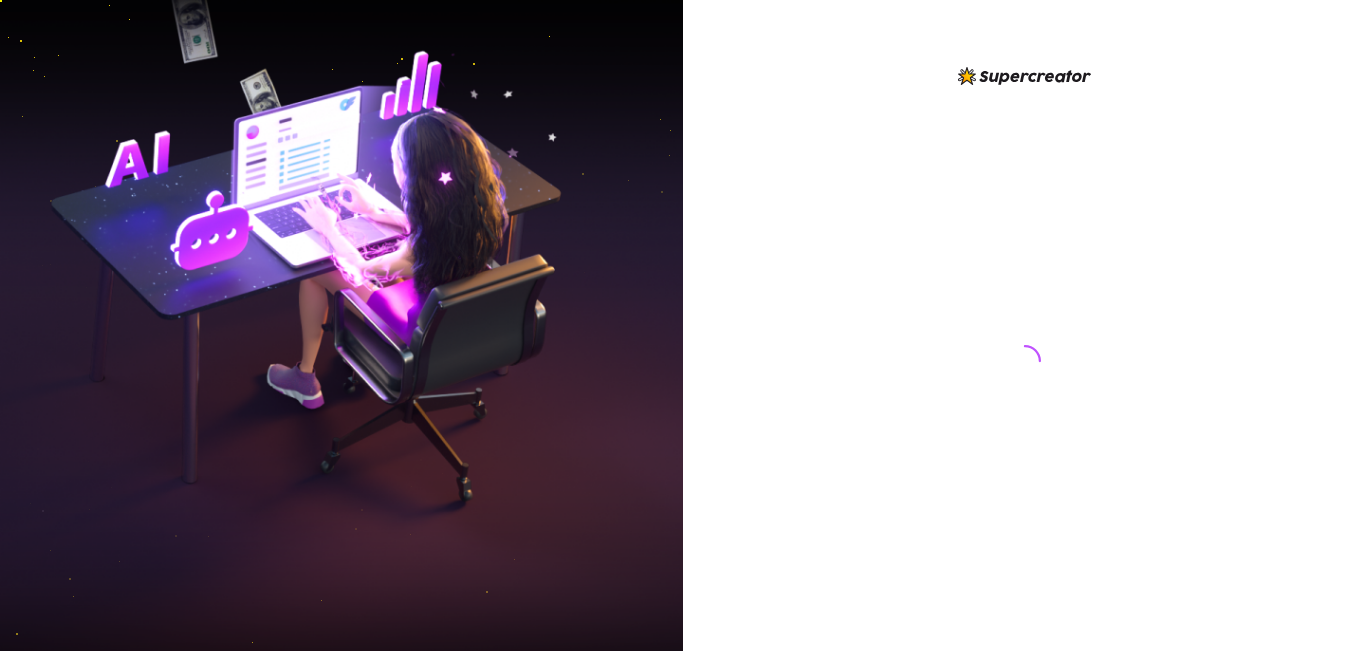 scroll, scrollTop: 0, scrollLeft: 0, axis: both 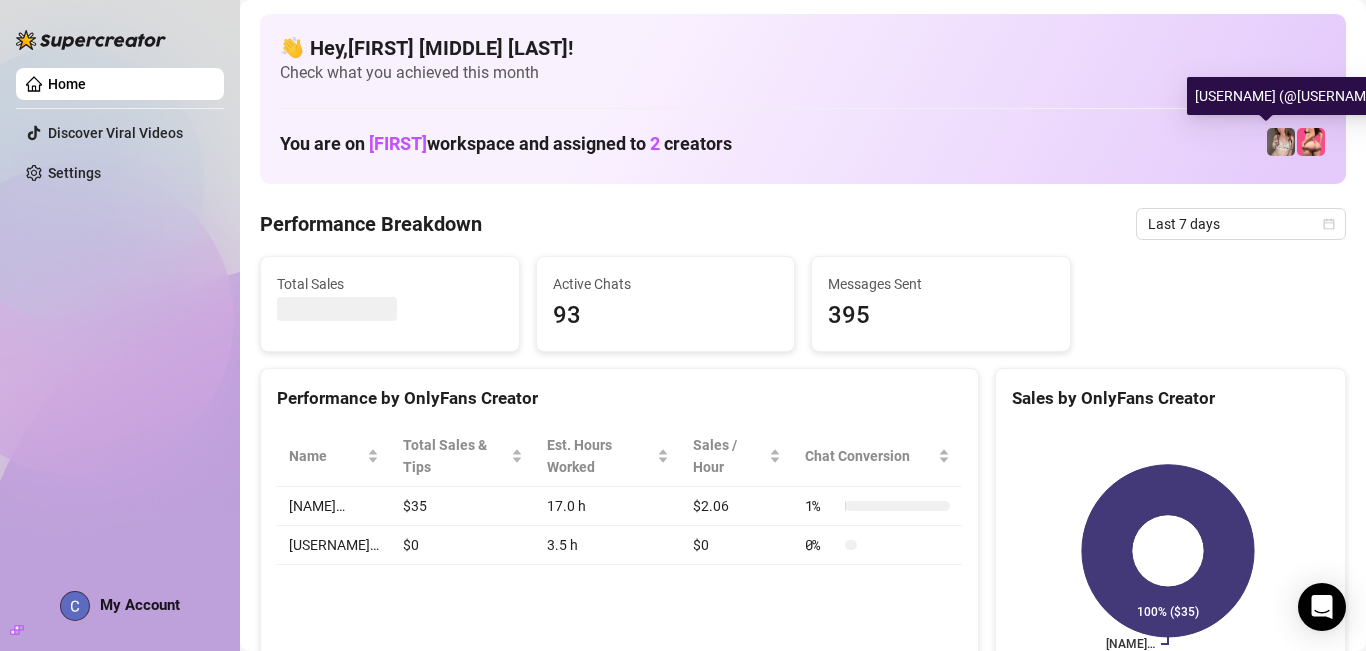 click at bounding box center (1281, 142) 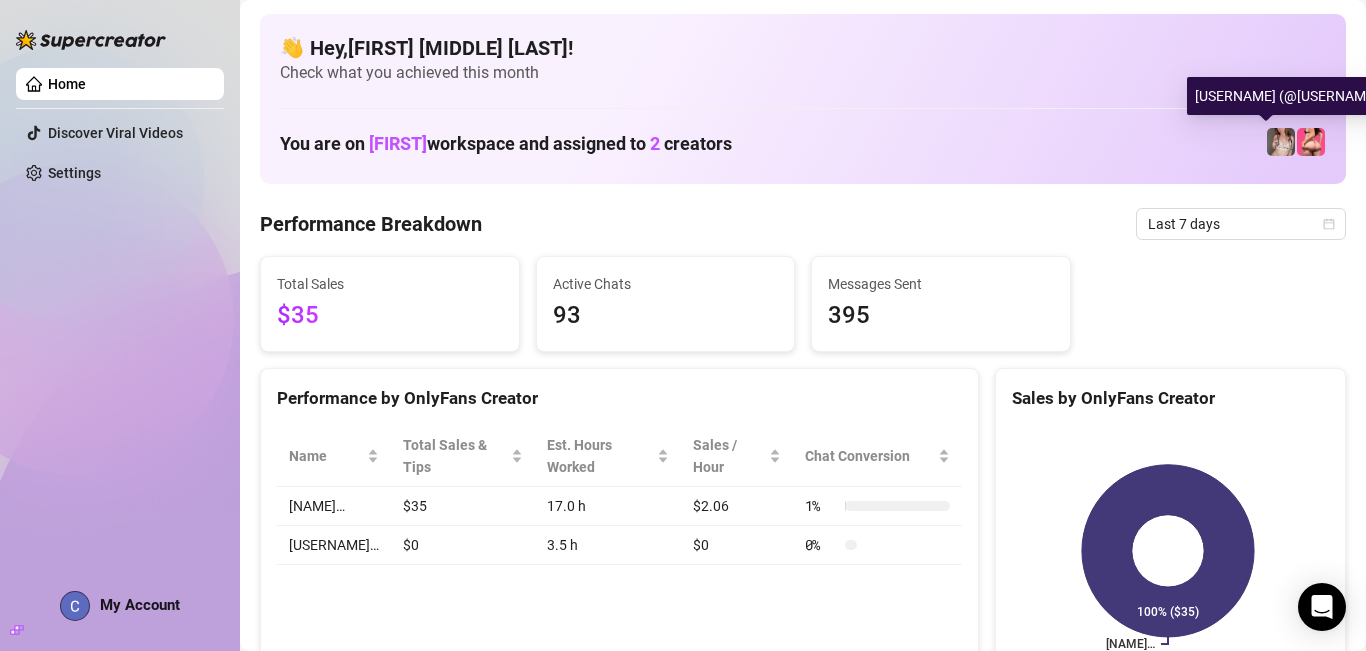 click at bounding box center [1281, 142] 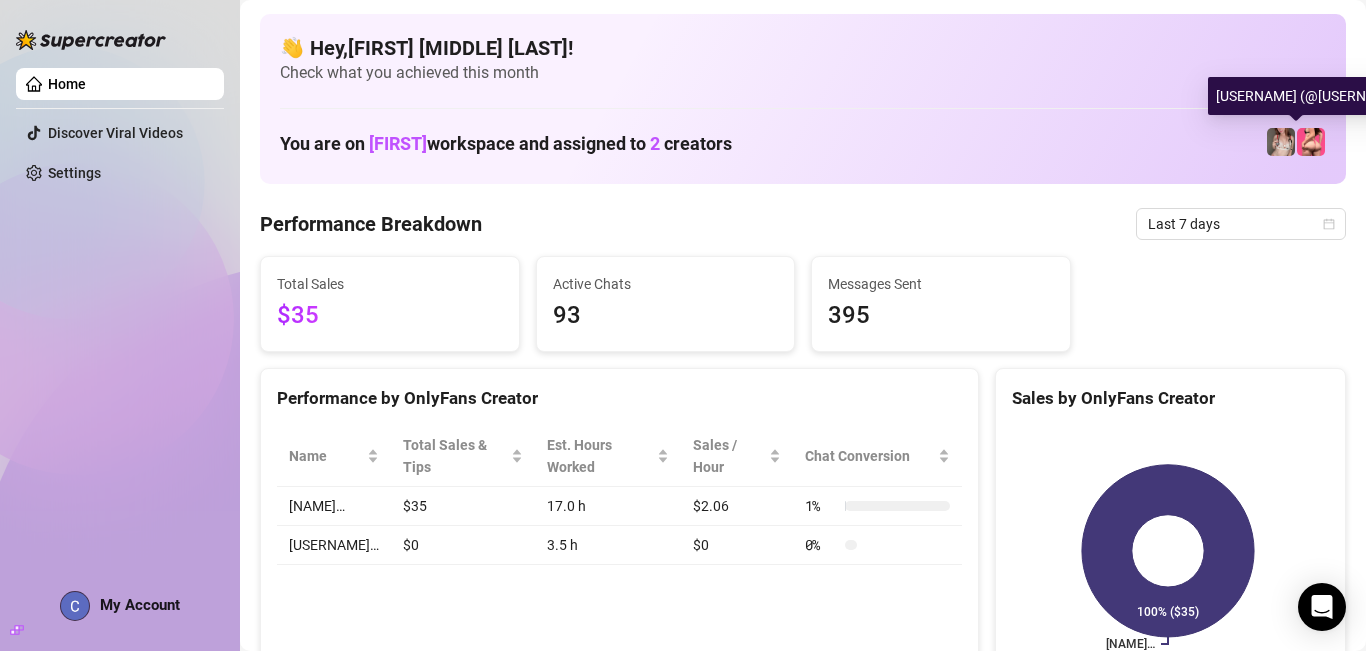 click at bounding box center (1311, 142) 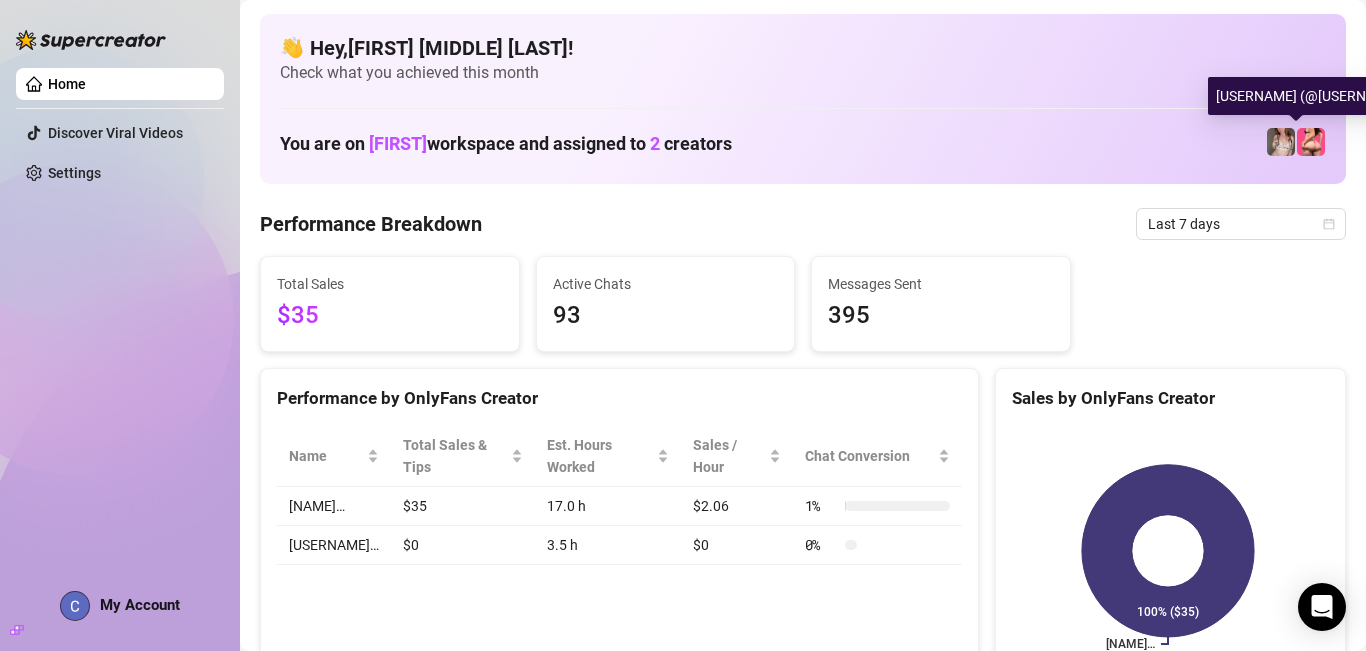click at bounding box center (1311, 142) 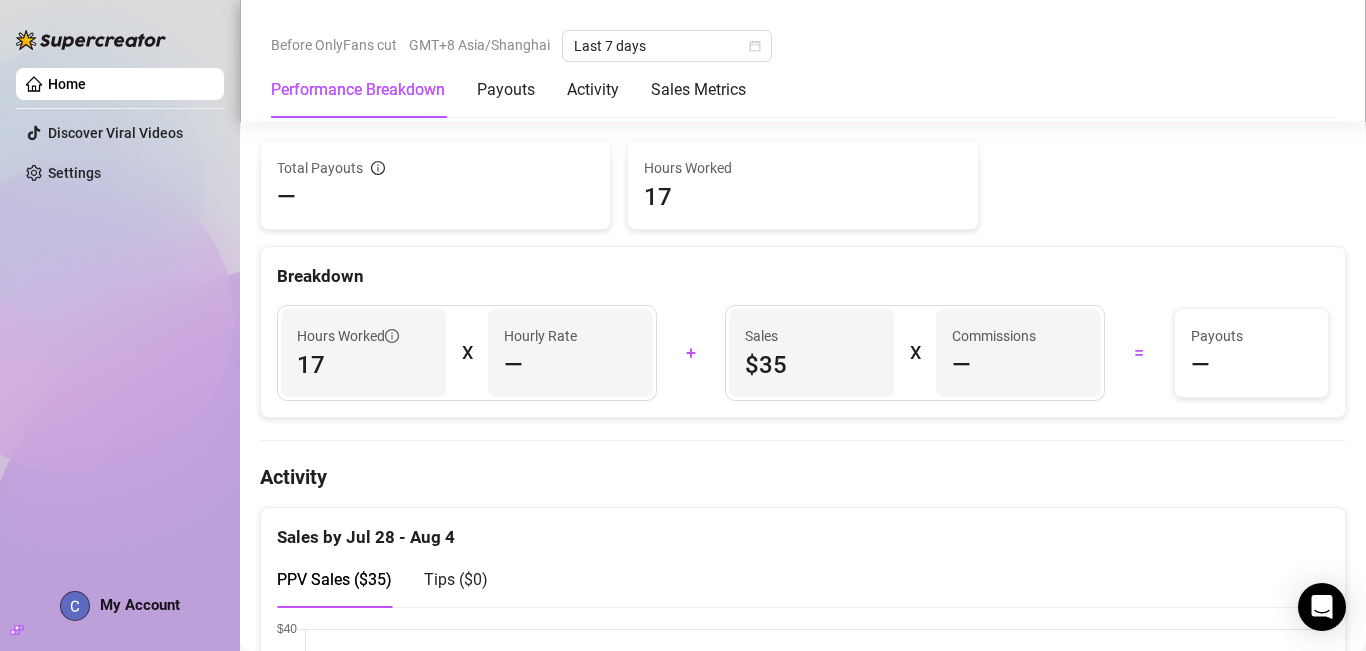 scroll, scrollTop: 0, scrollLeft: 0, axis: both 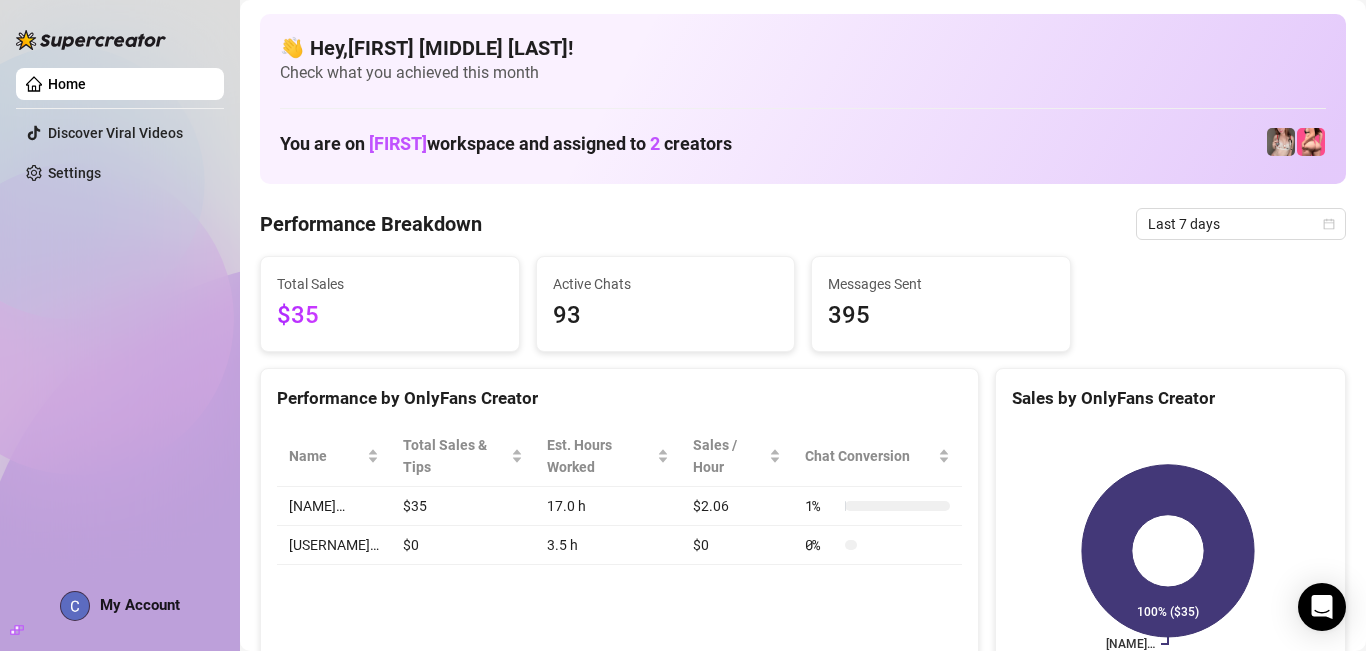 click on "👋 Hey,  Cindy andrea bea !" at bounding box center [803, 48] 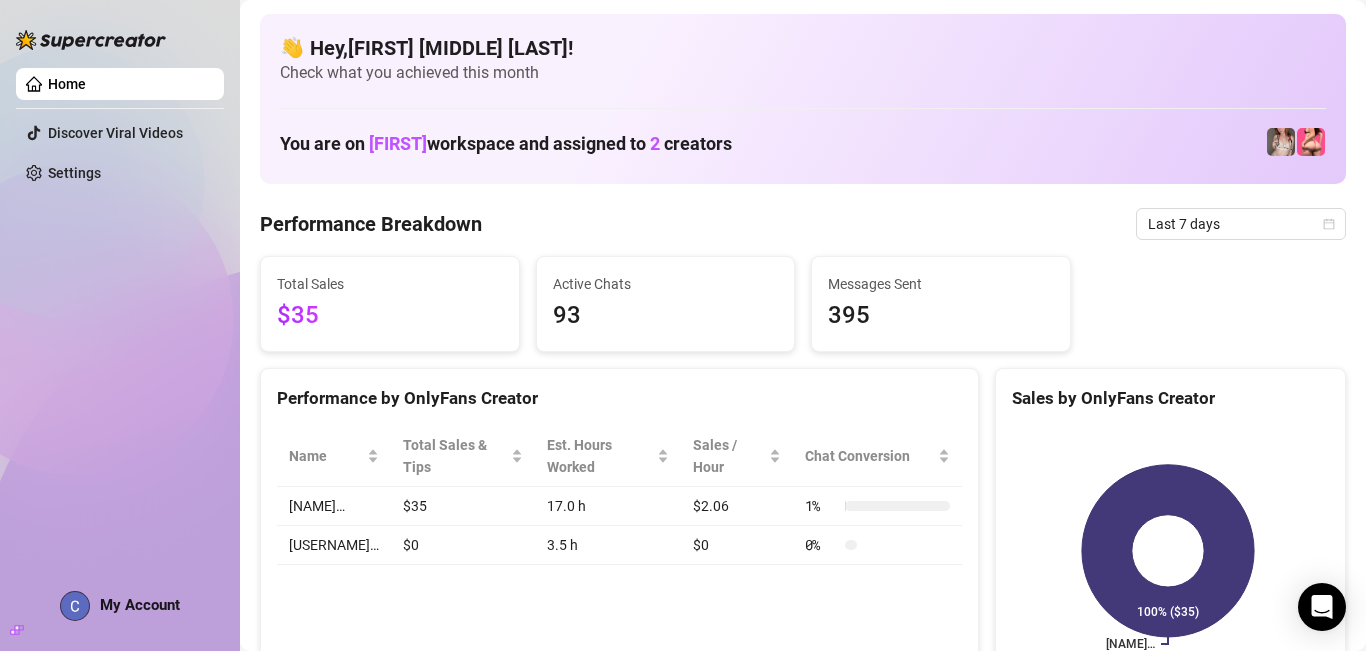 click at bounding box center [91, 40] 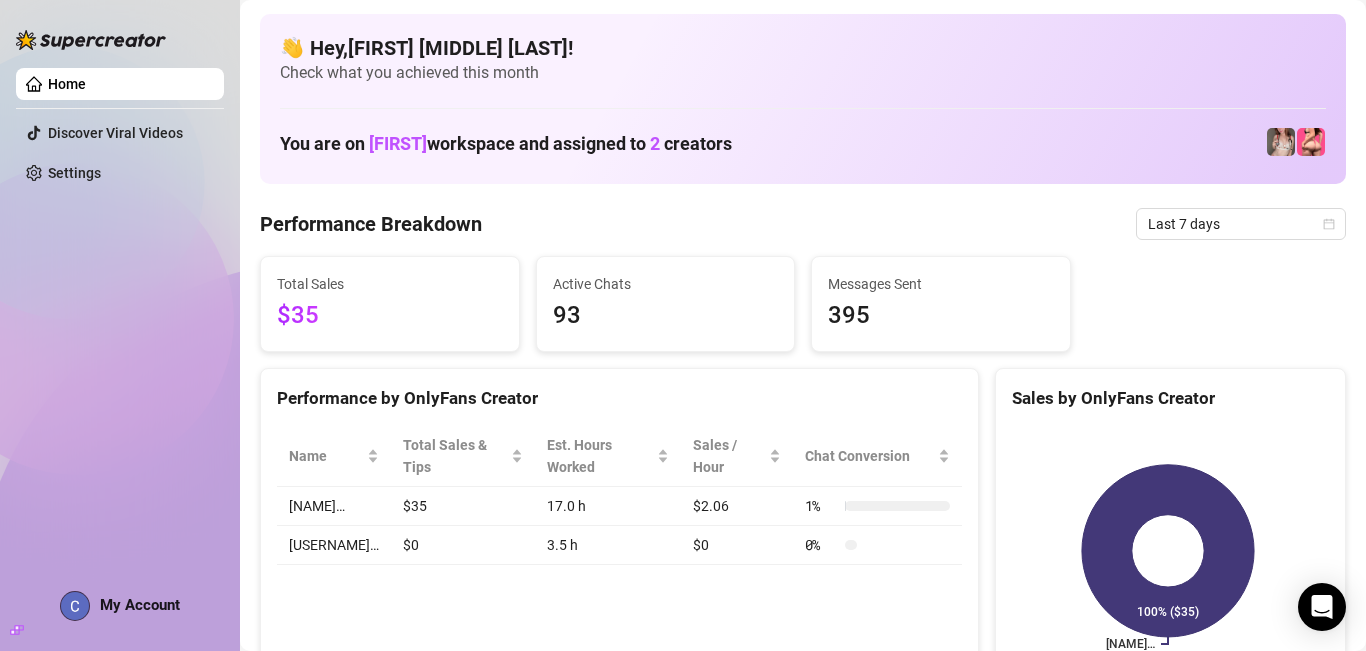click on "Home" at bounding box center (67, 84) 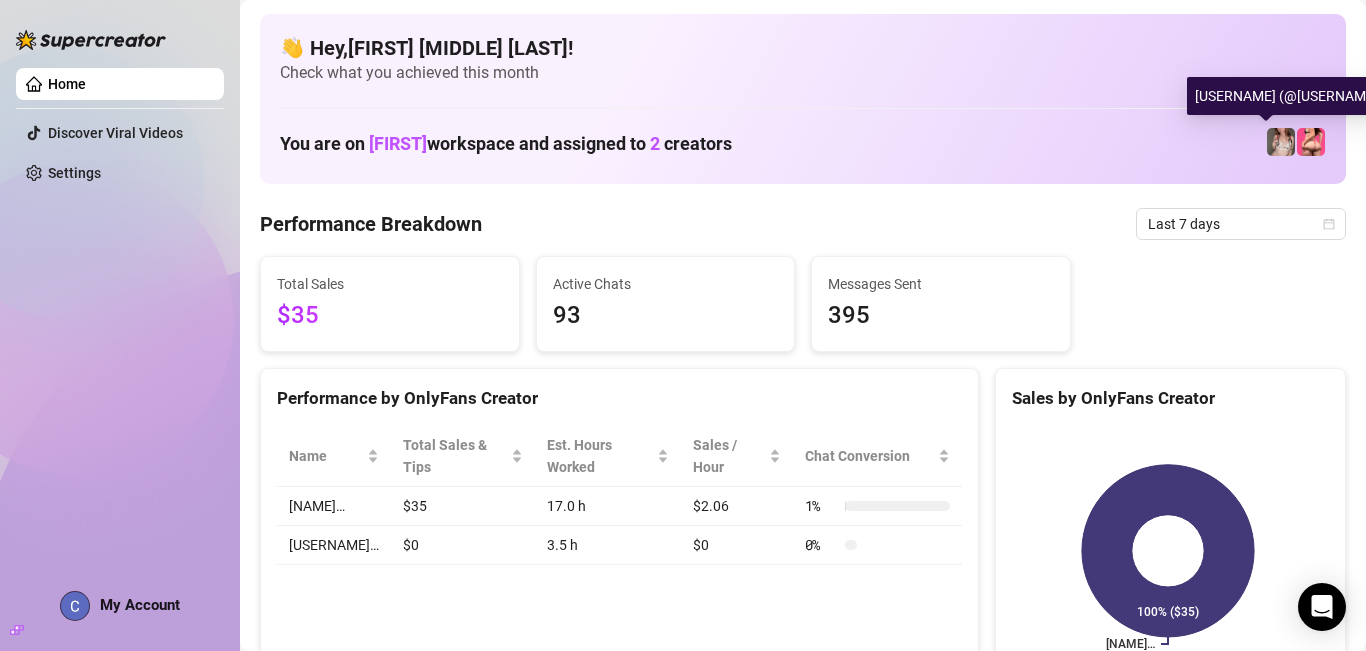 click at bounding box center [1281, 142] 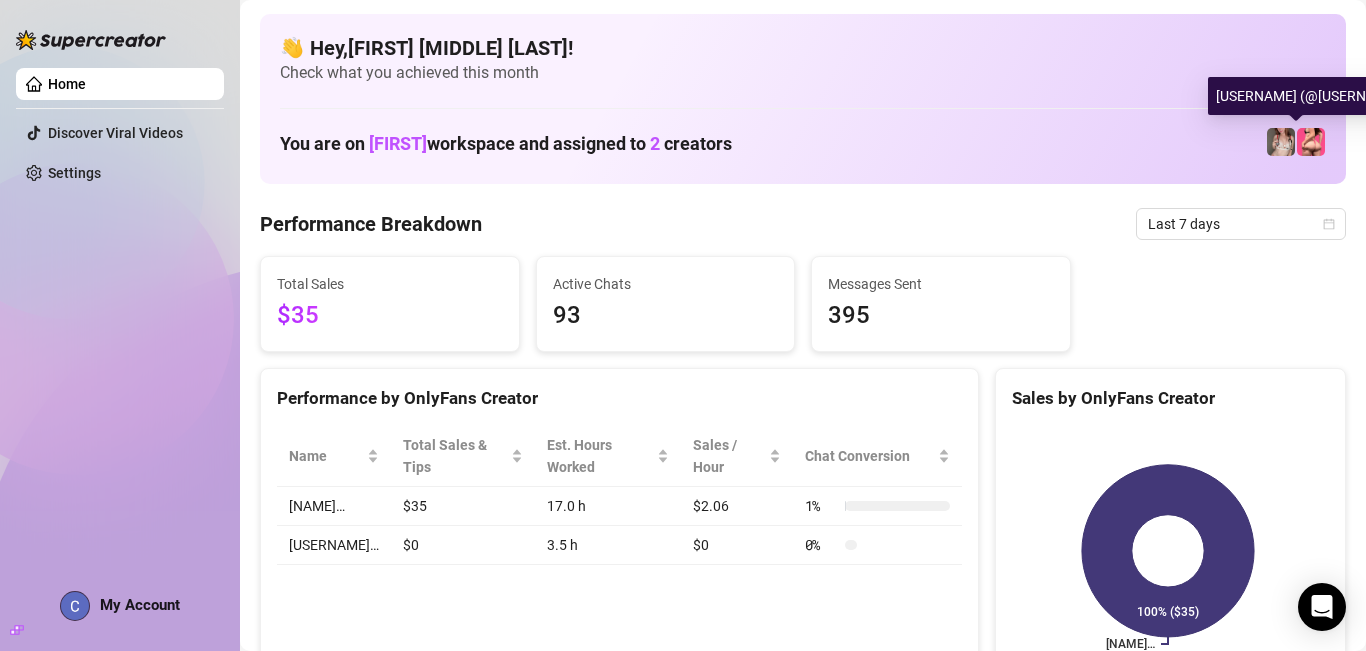 click at bounding box center (1311, 142) 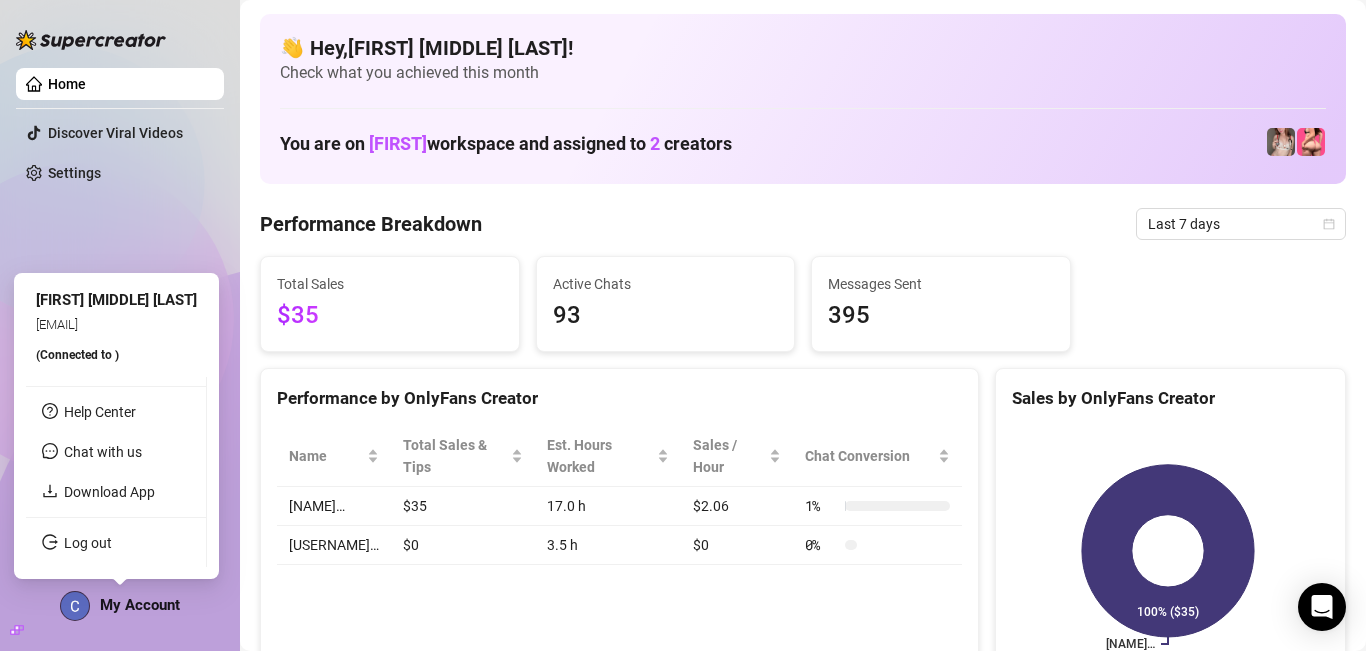 click on "My Account" at bounding box center [140, 605] 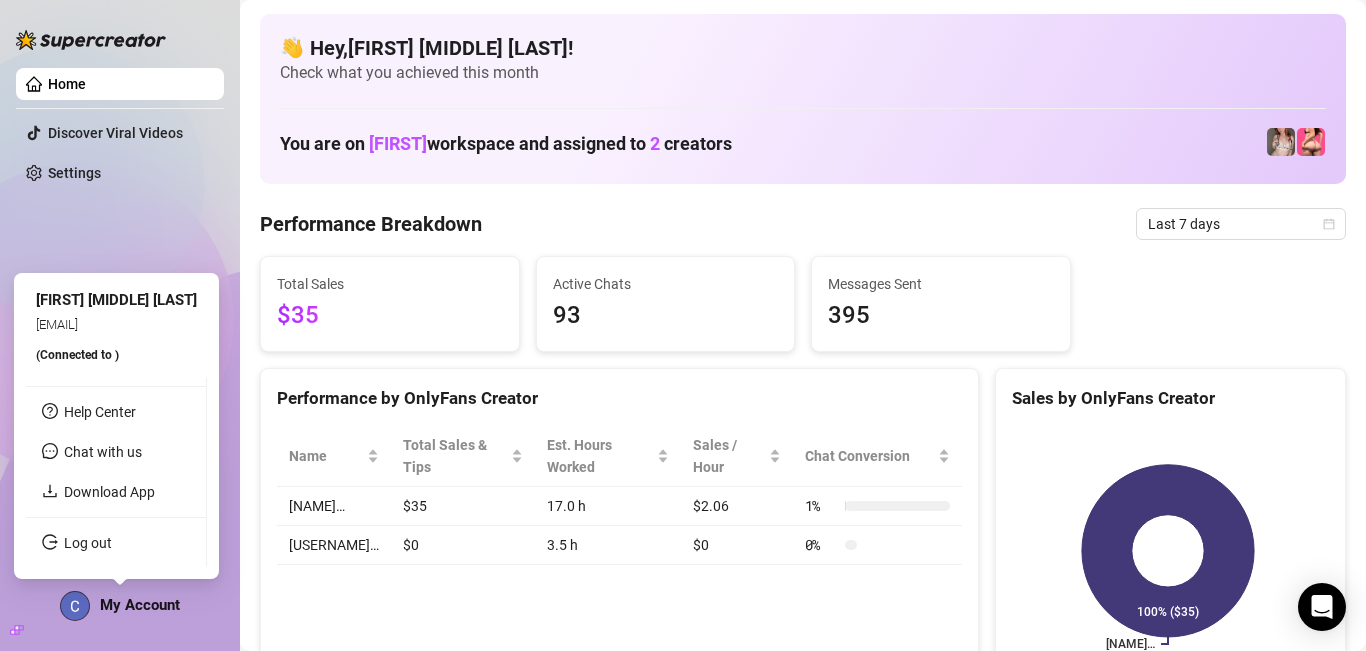 click on "(Connected to   )" at bounding box center [77, 355] 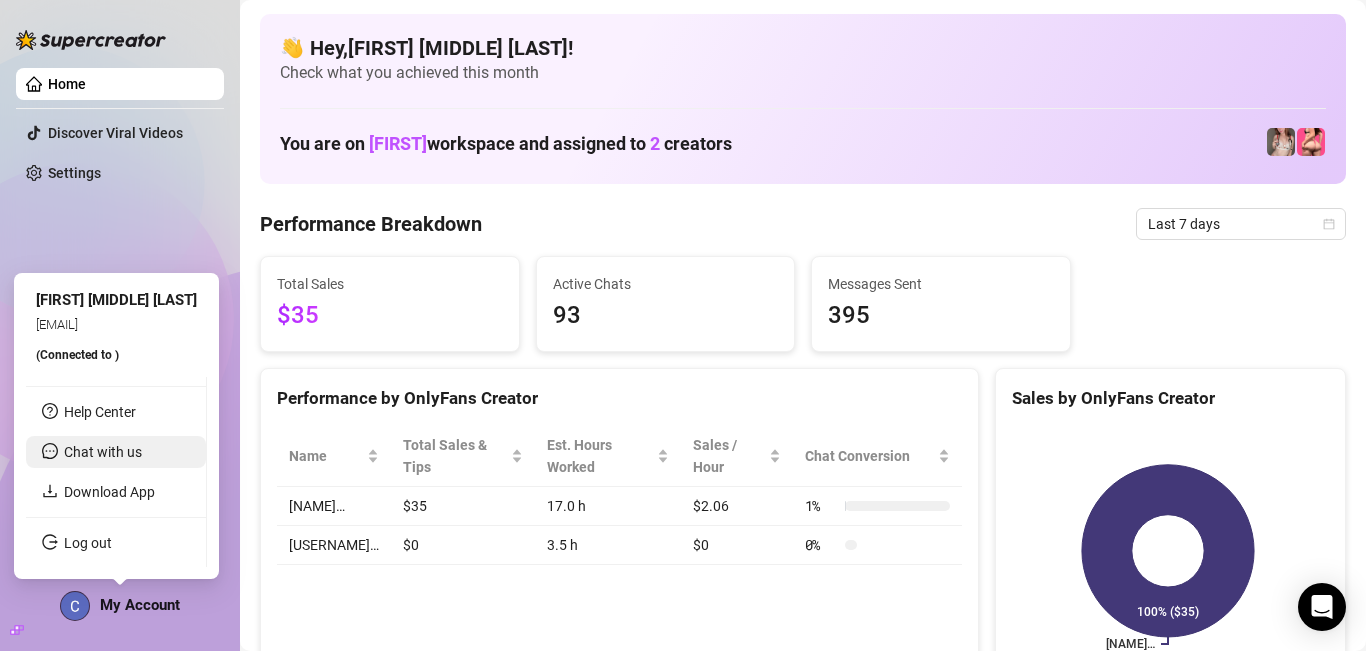 click on "Chat with us" at bounding box center [103, 452] 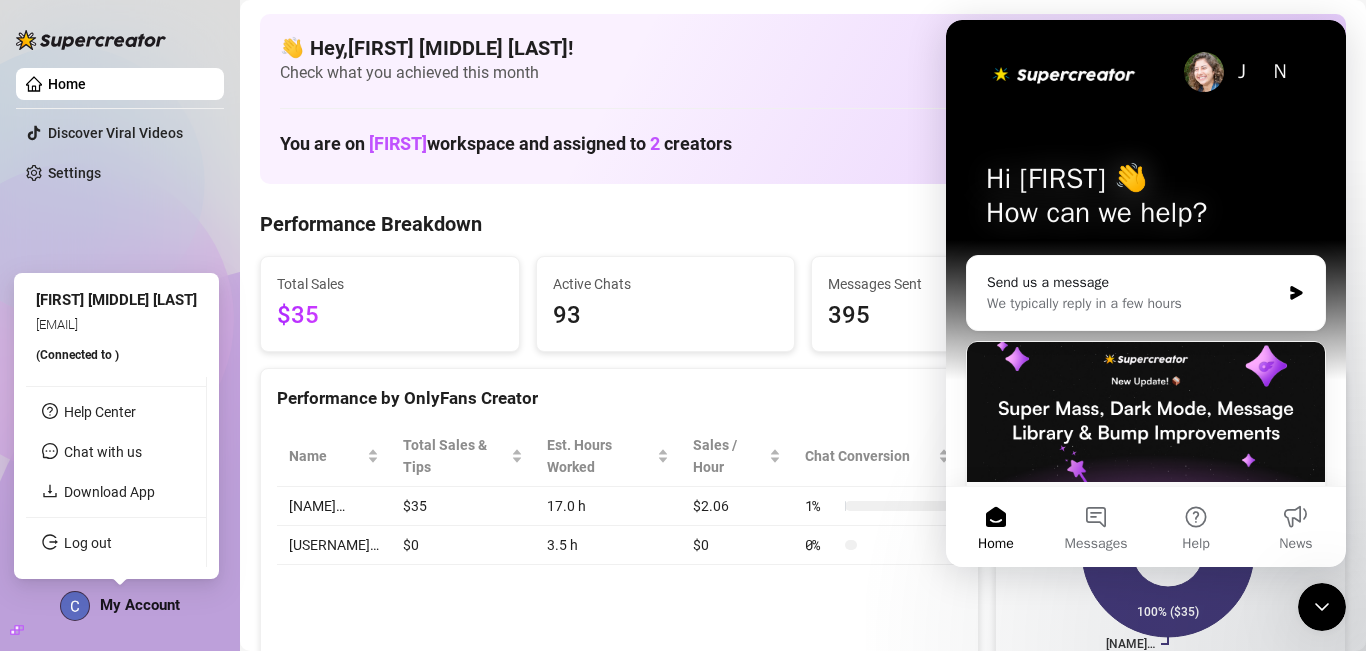 scroll, scrollTop: 0, scrollLeft: 0, axis: both 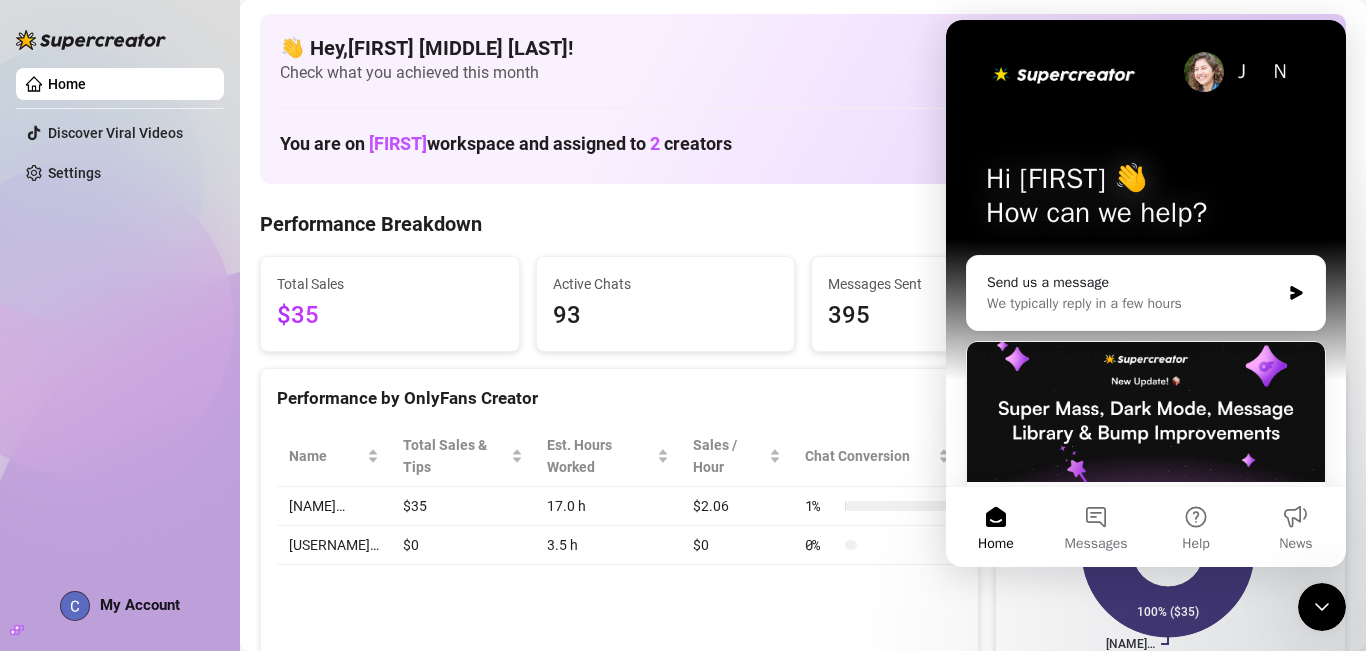 click on "👋 Hey,  Cindy andrea bea ! Check what you achieved this month You are on   Sidney  workspace and assigned to   2   creators" at bounding box center (803, 99) 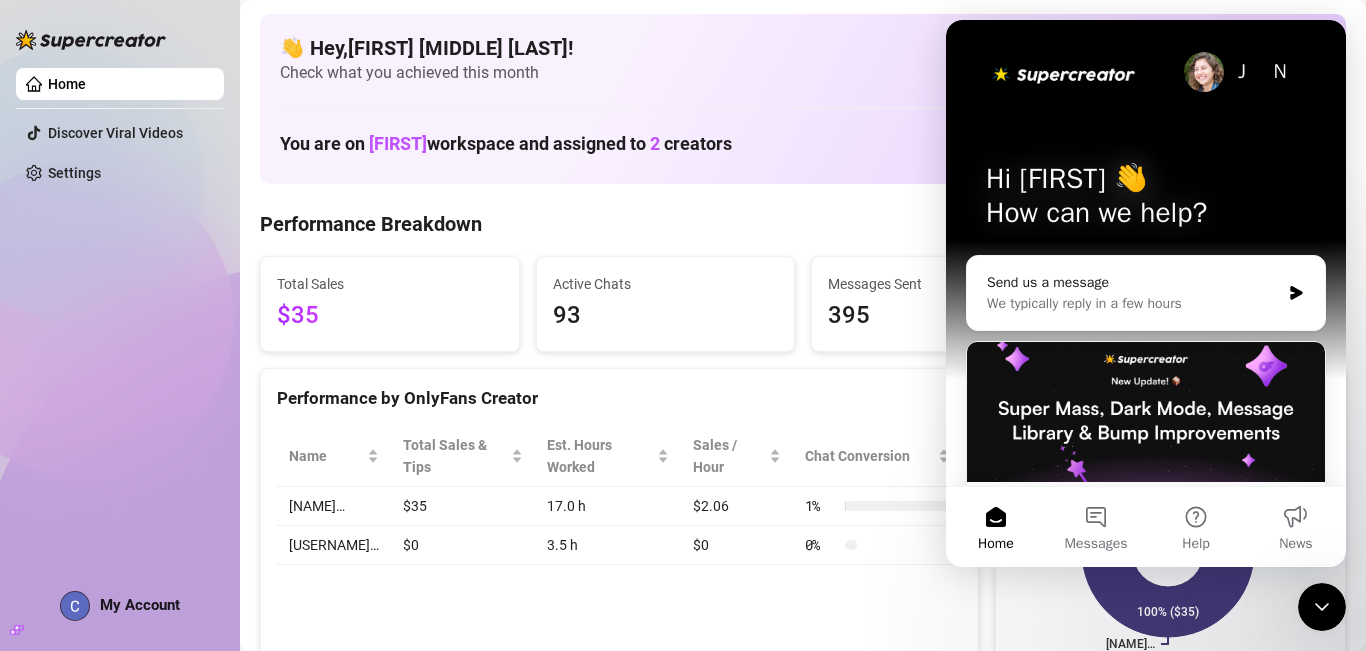 click 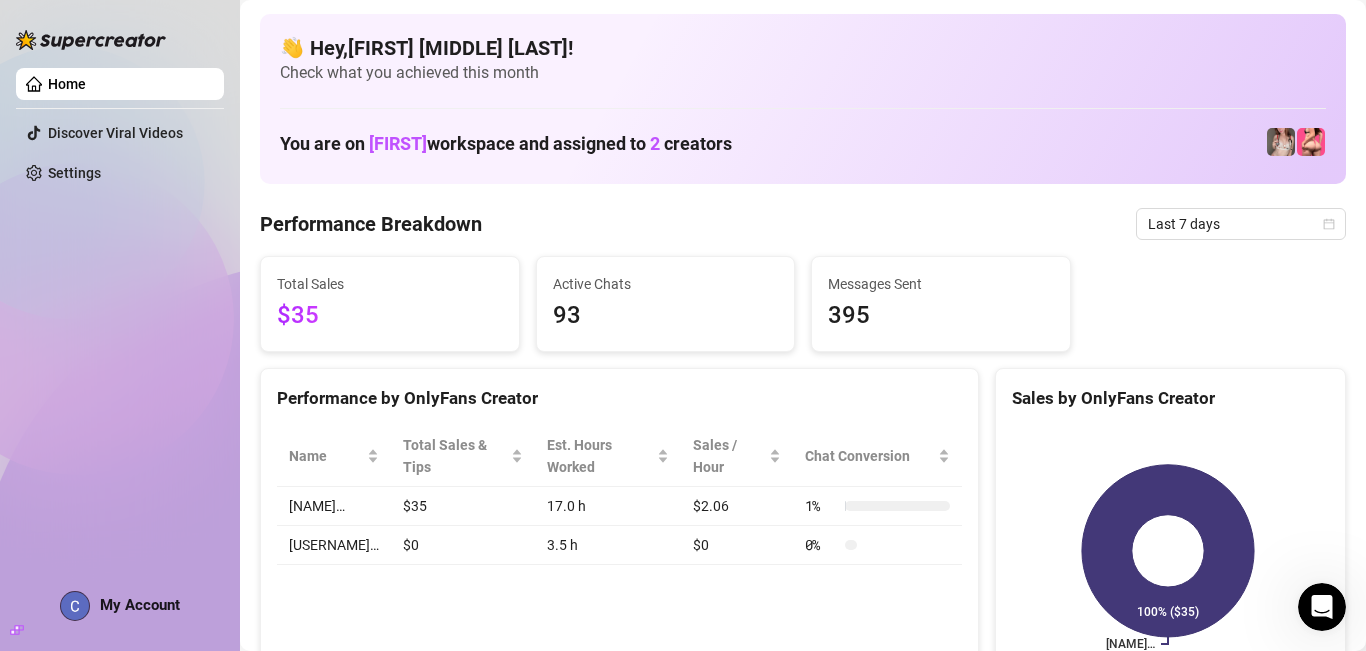 scroll, scrollTop: 0, scrollLeft: 0, axis: both 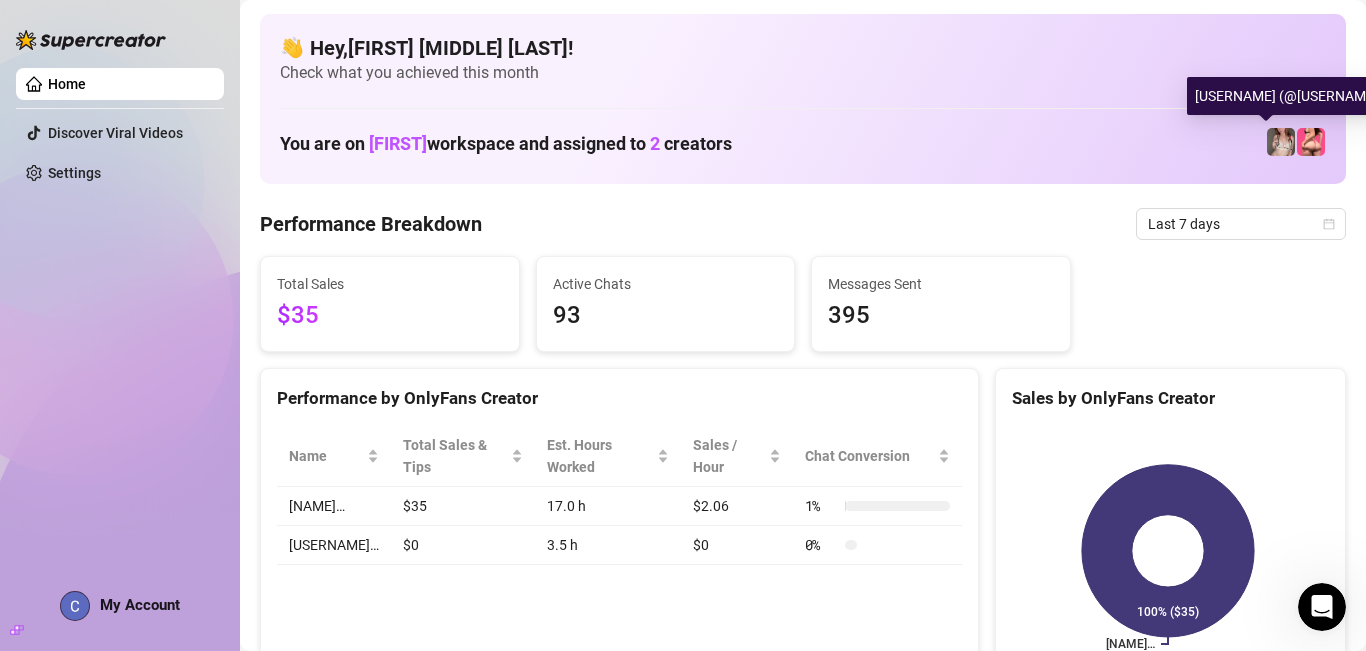 click at bounding box center [1281, 142] 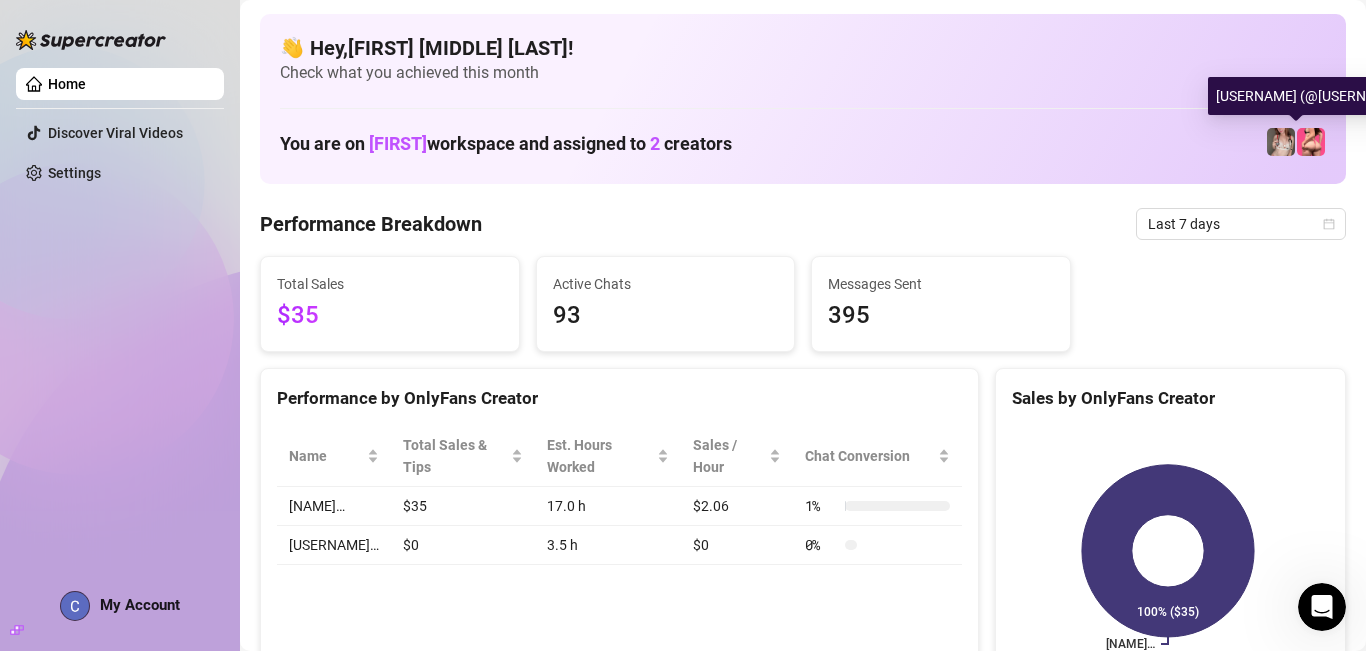 click at bounding box center [1311, 142] 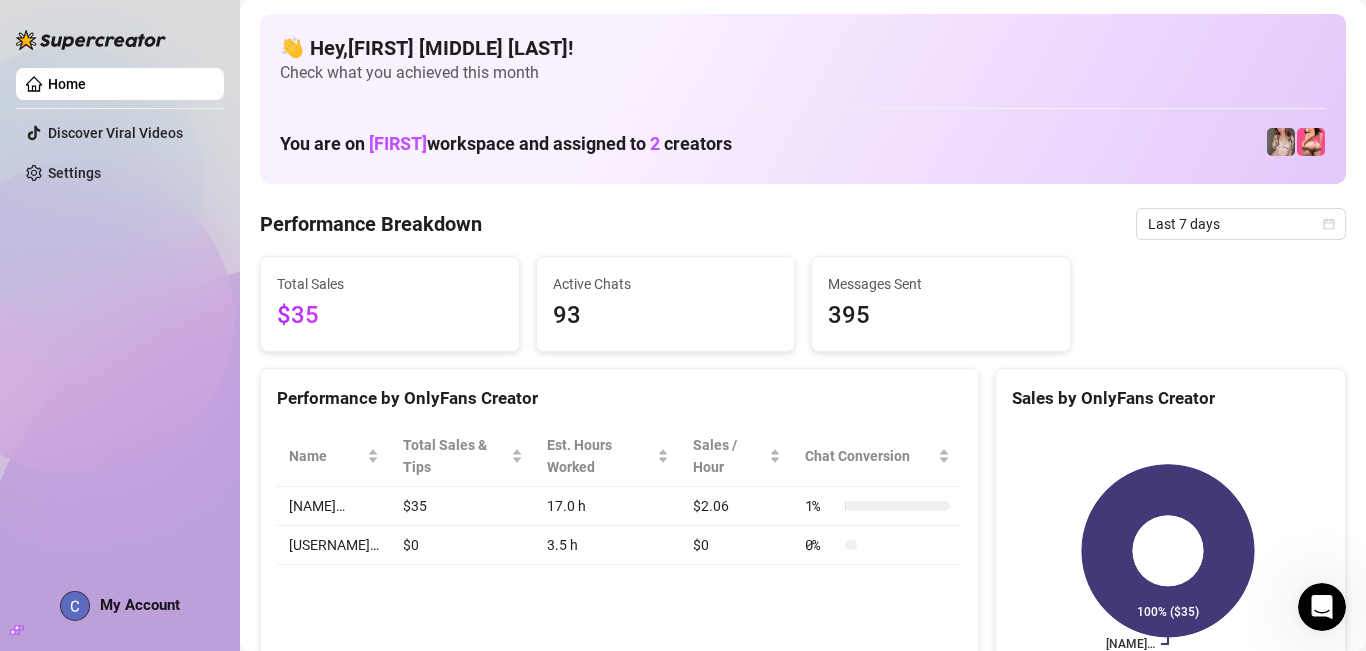 click on "2" at bounding box center [655, 143] 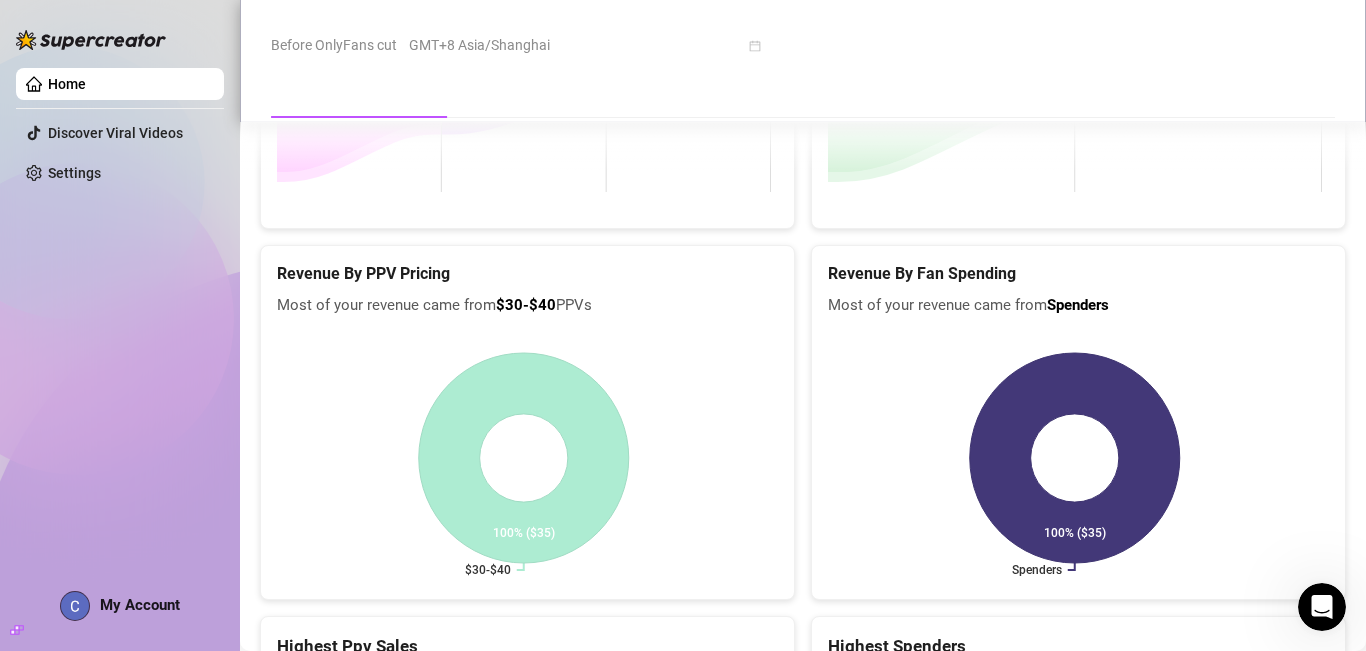 scroll, scrollTop: 2927, scrollLeft: 0, axis: vertical 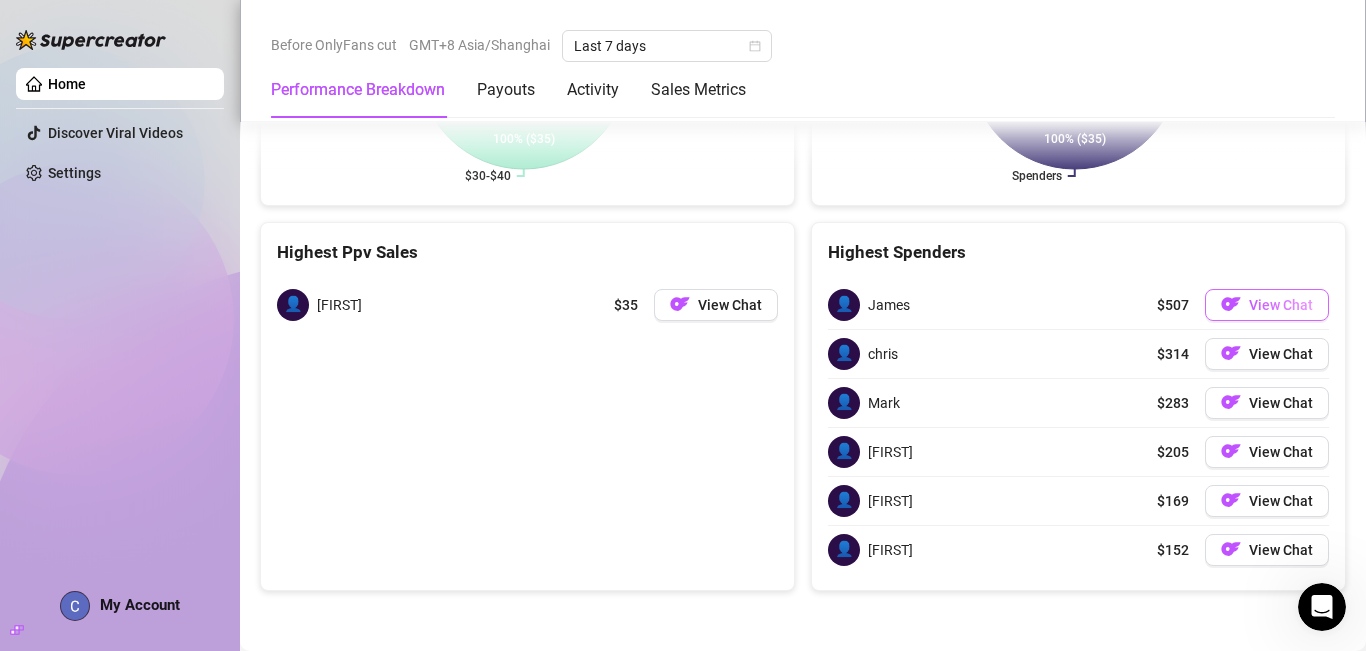 click on "View Chat" at bounding box center [1281, 305] 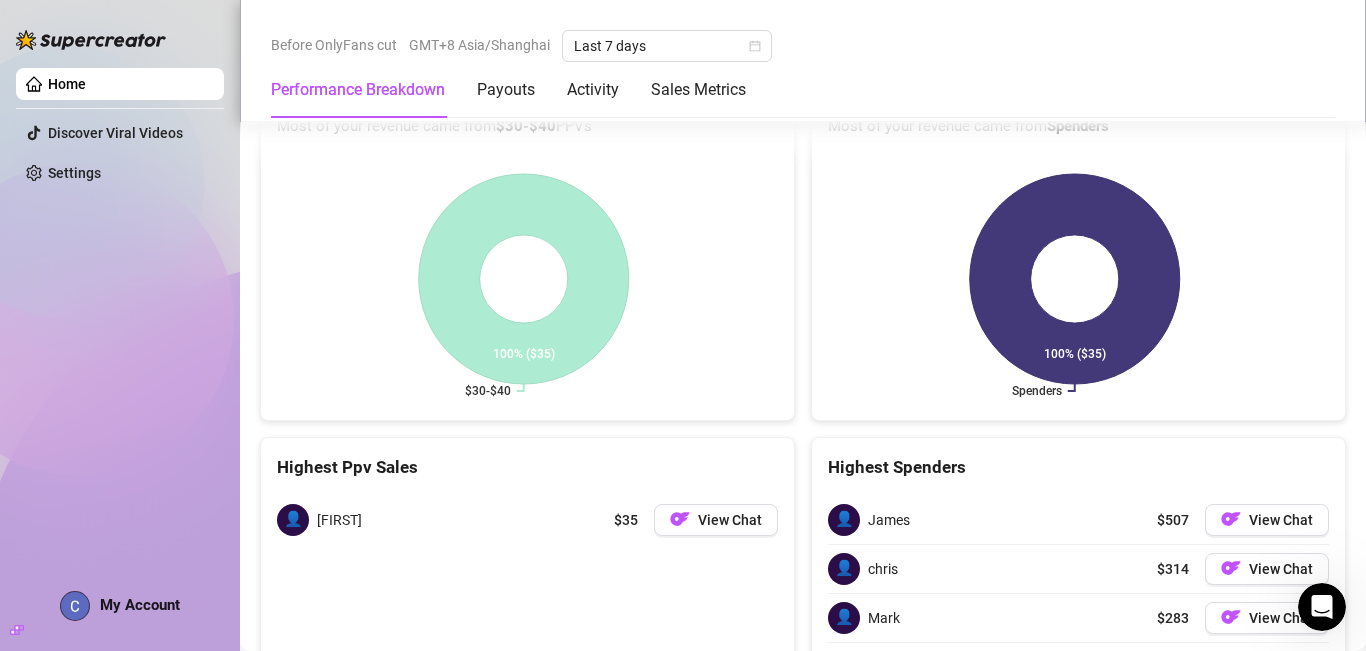 scroll, scrollTop: 2594, scrollLeft: 0, axis: vertical 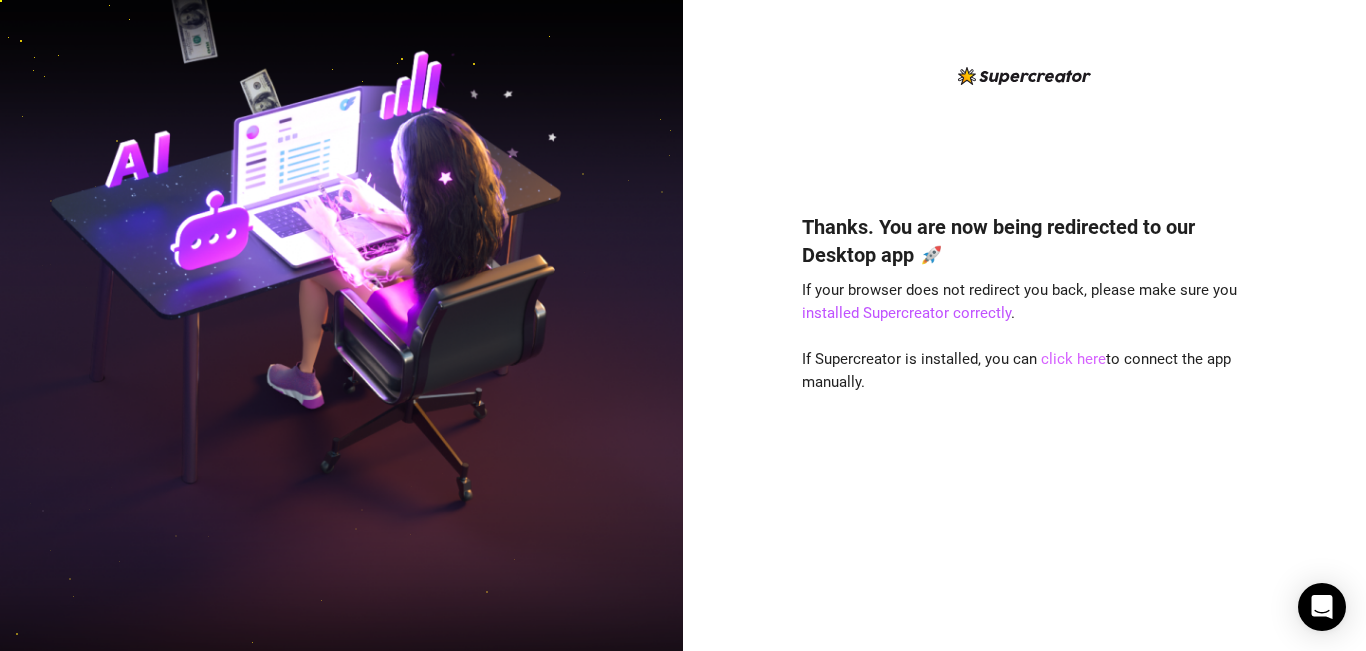 click on "click here" at bounding box center [1073, 359] 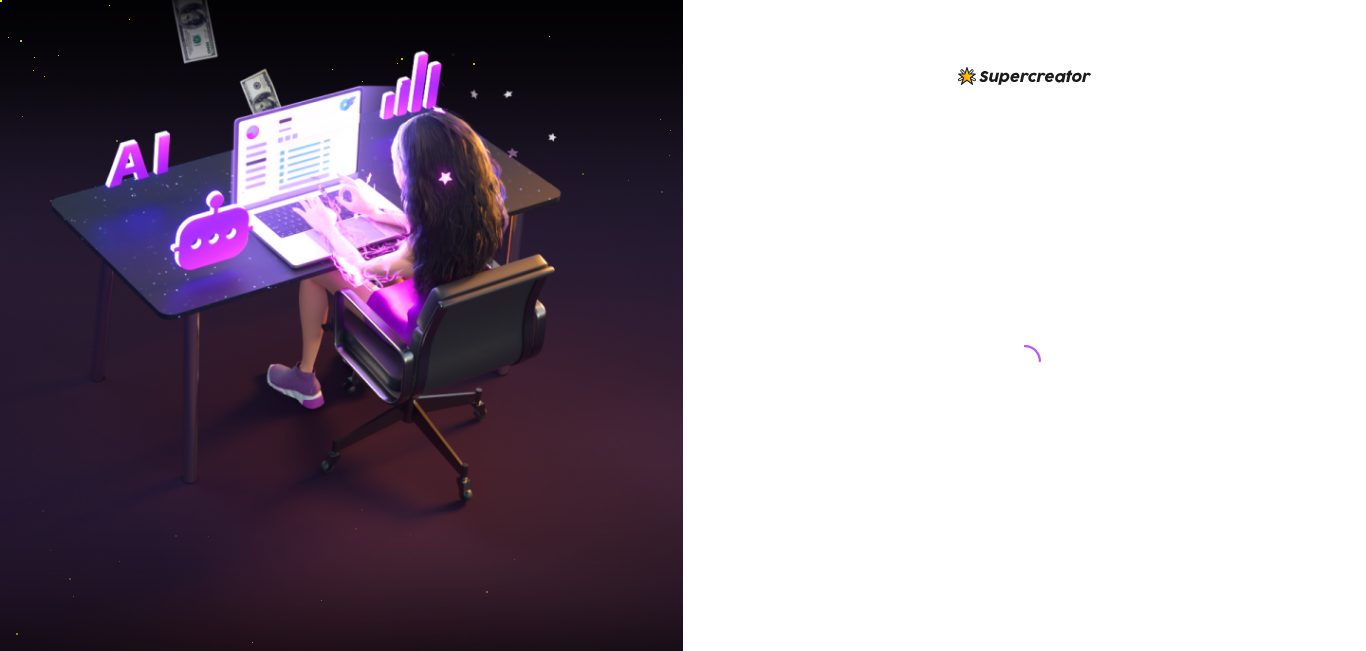 scroll, scrollTop: 0, scrollLeft: 0, axis: both 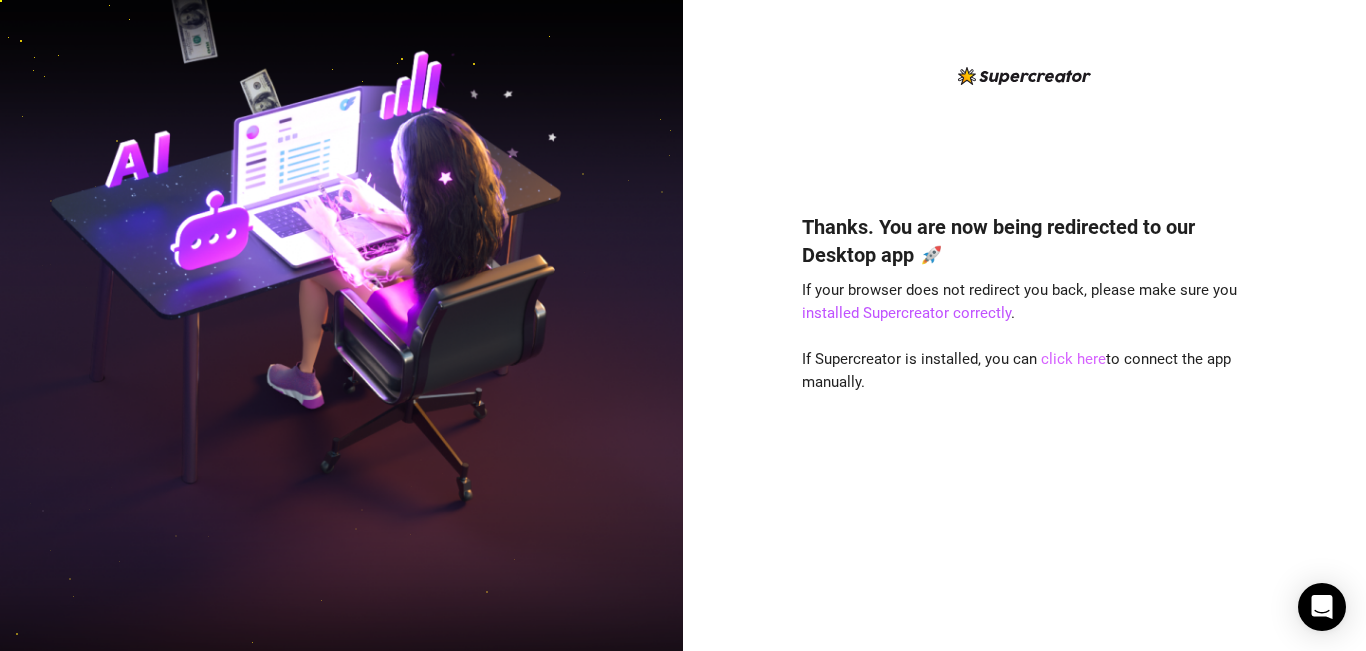 click on "click here" at bounding box center (1073, 359) 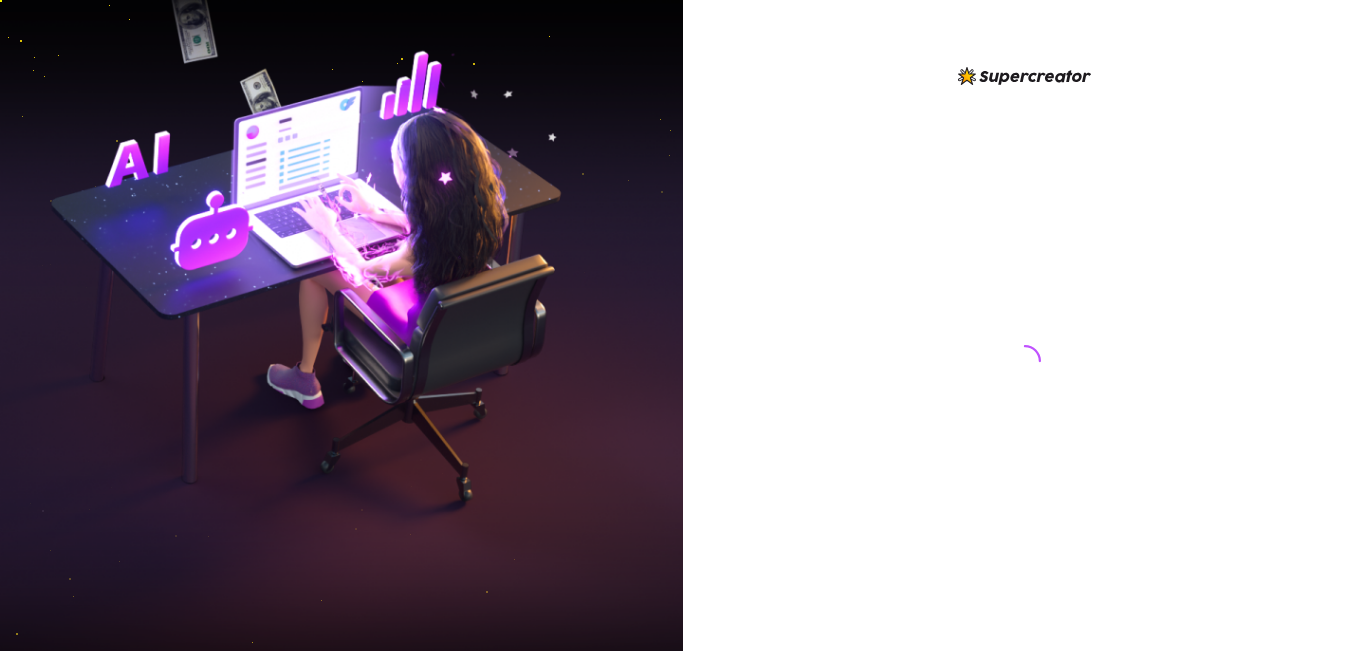 scroll, scrollTop: 0, scrollLeft: 0, axis: both 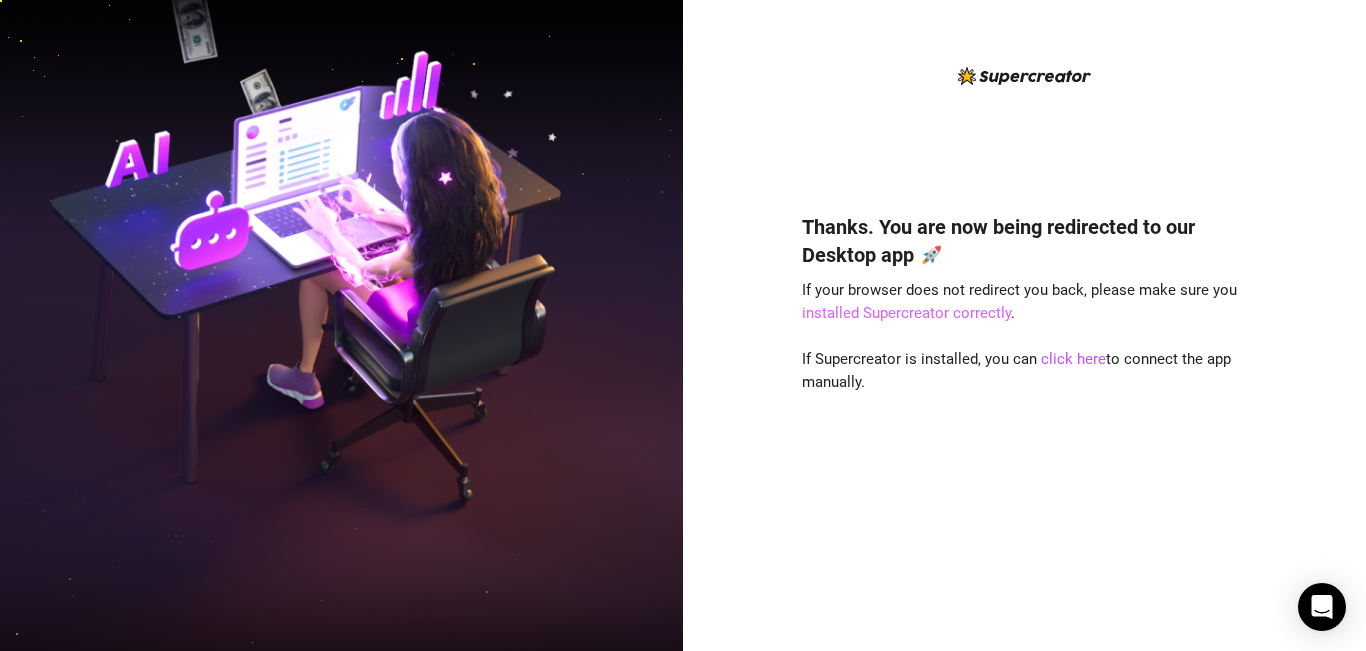 click on "installed Supercreator correctly" at bounding box center (906, 313) 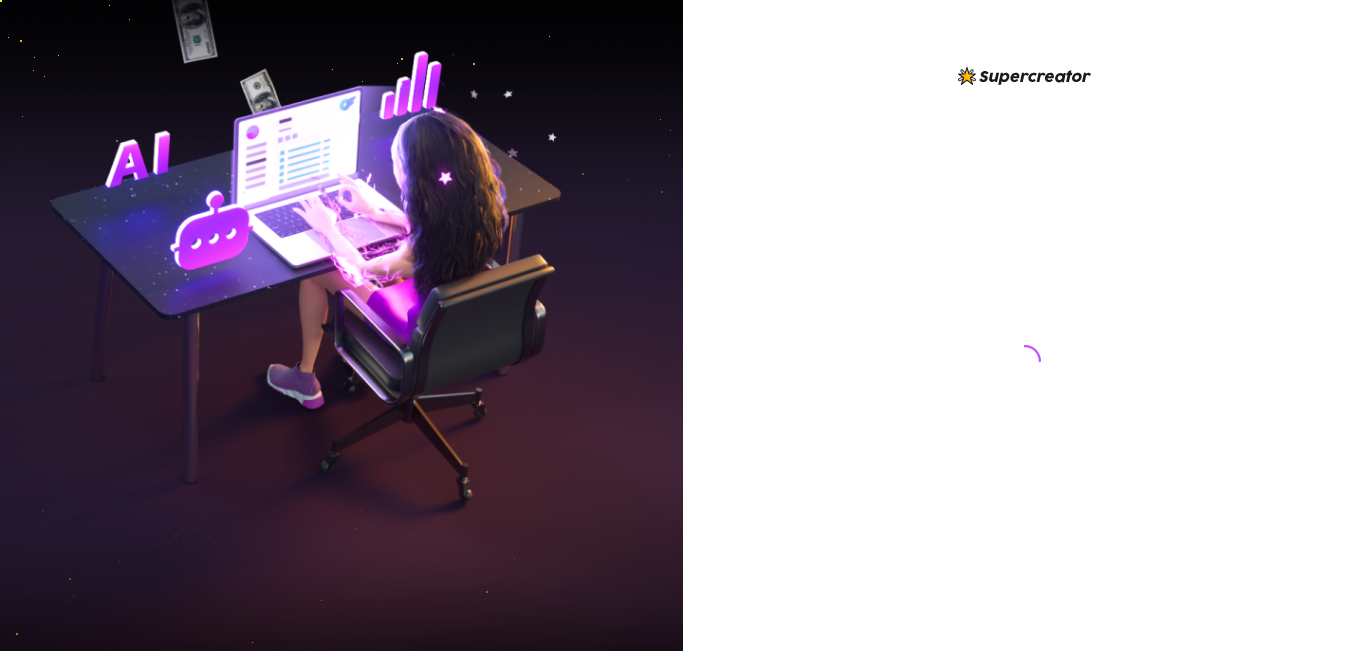 scroll, scrollTop: 0, scrollLeft: 0, axis: both 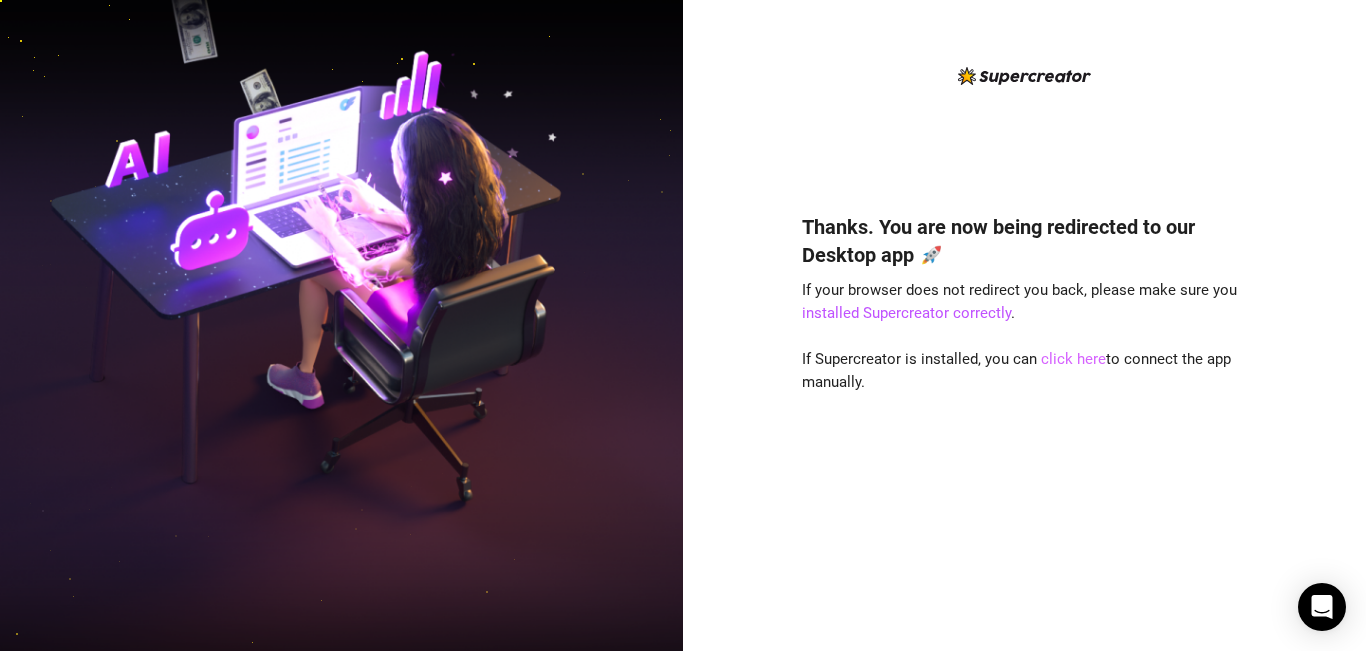 click on "click here" at bounding box center [1073, 359] 